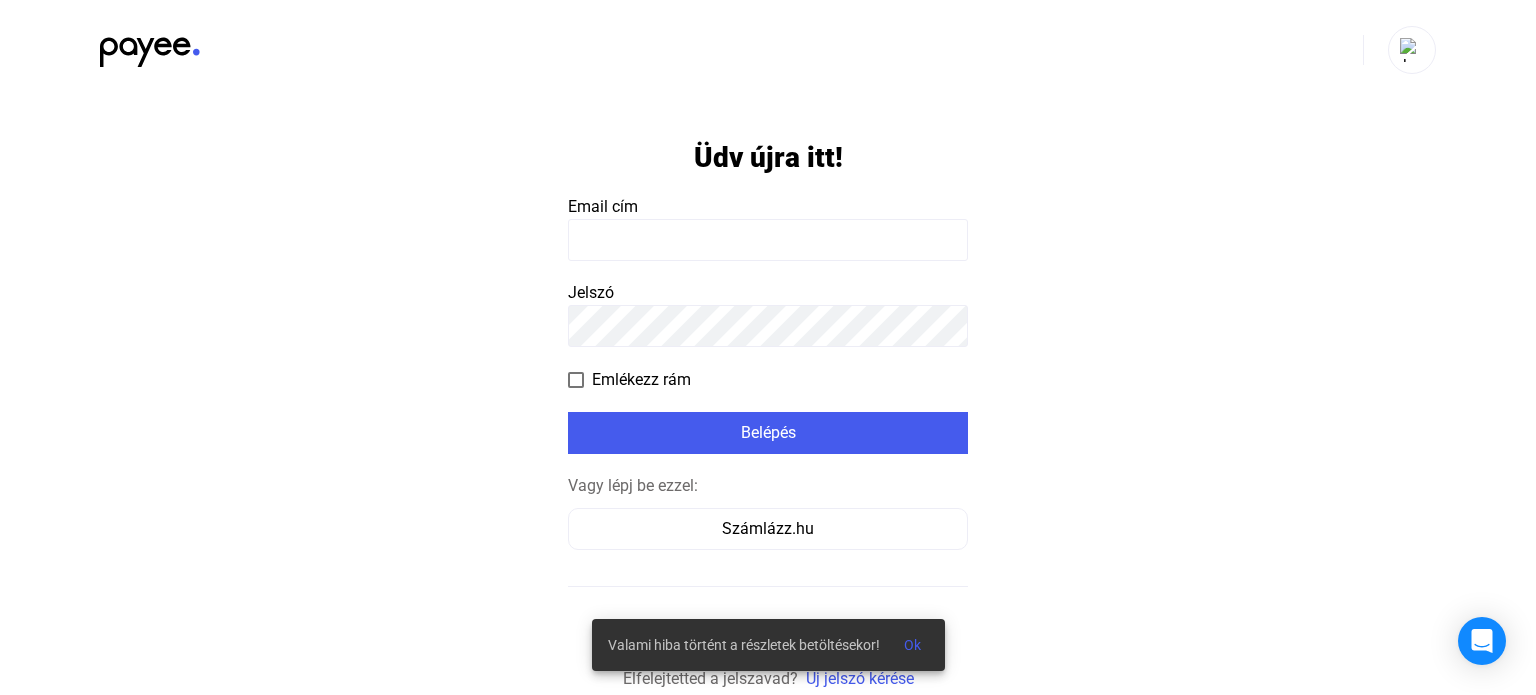 scroll, scrollTop: 0, scrollLeft: 0, axis: both 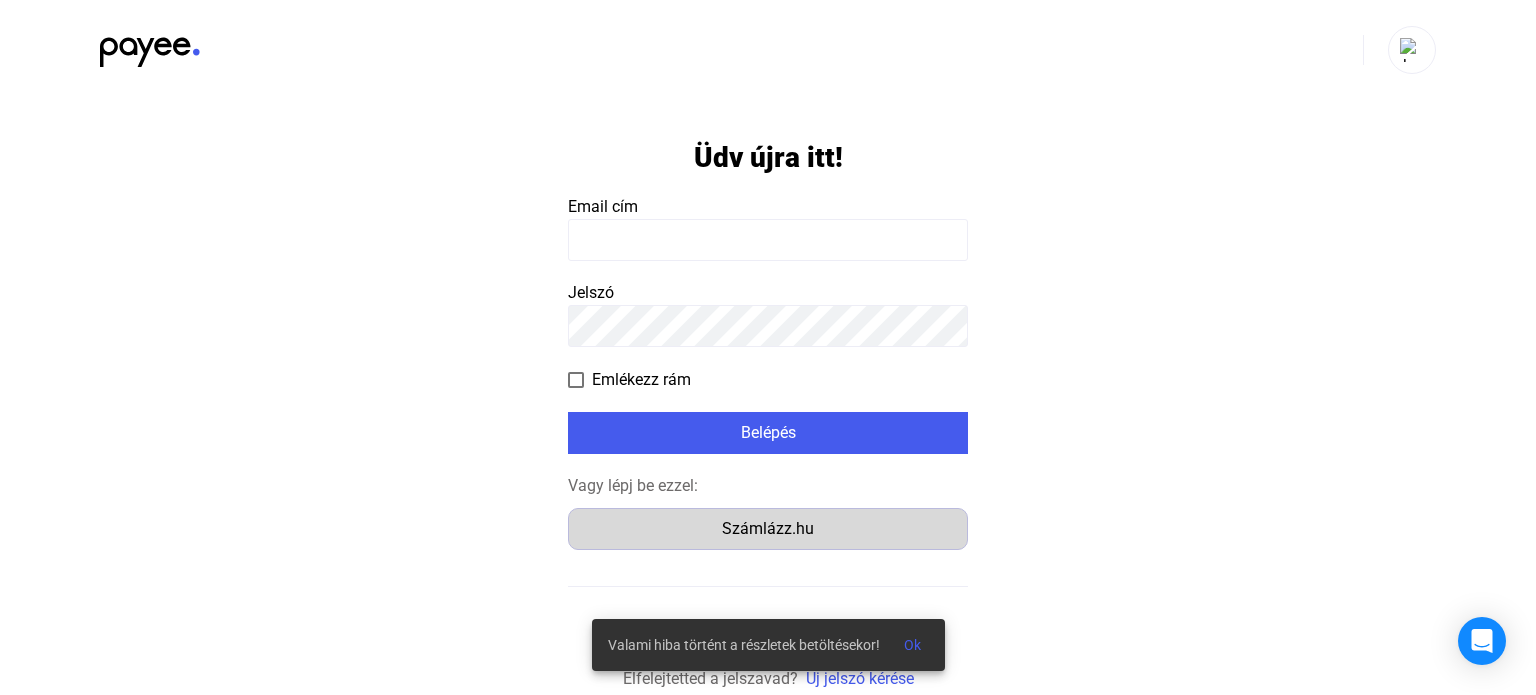 click on "Számlázz.hu" 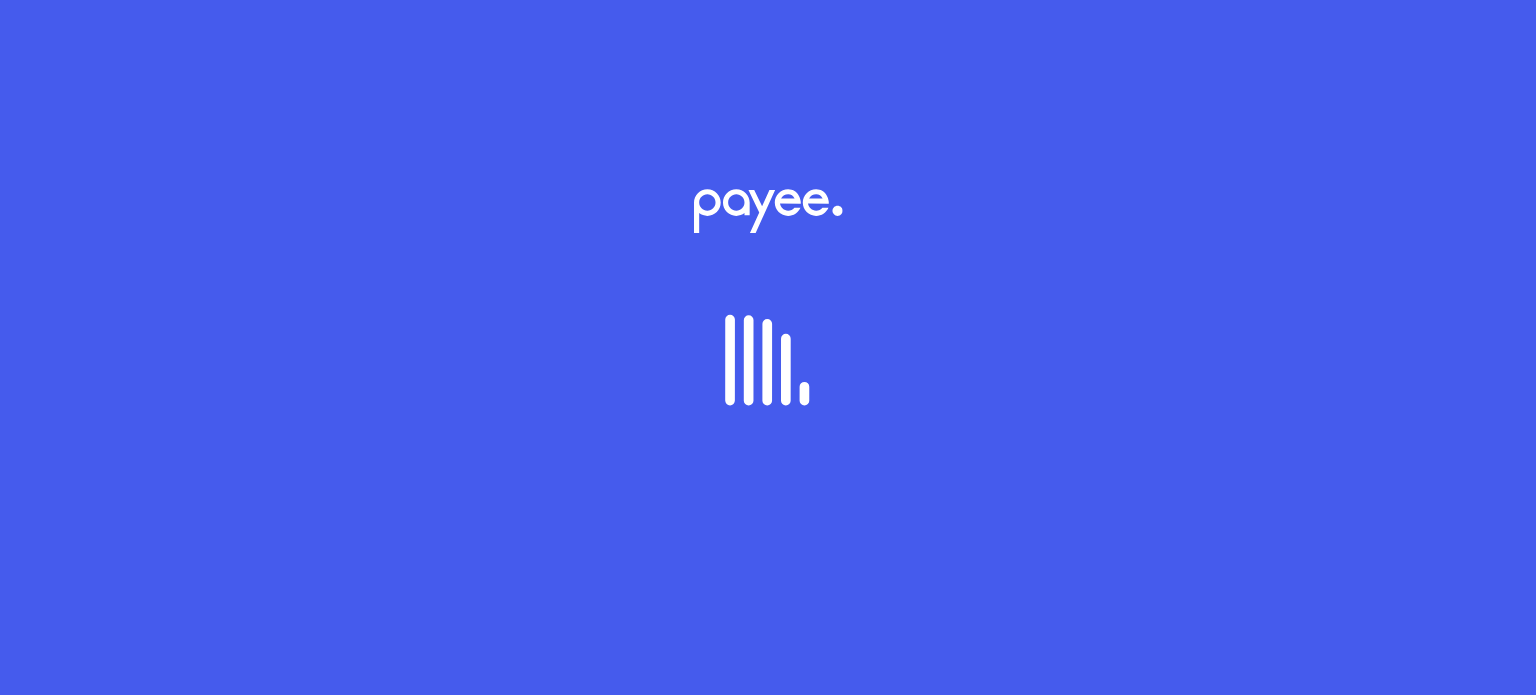 scroll, scrollTop: 0, scrollLeft: 0, axis: both 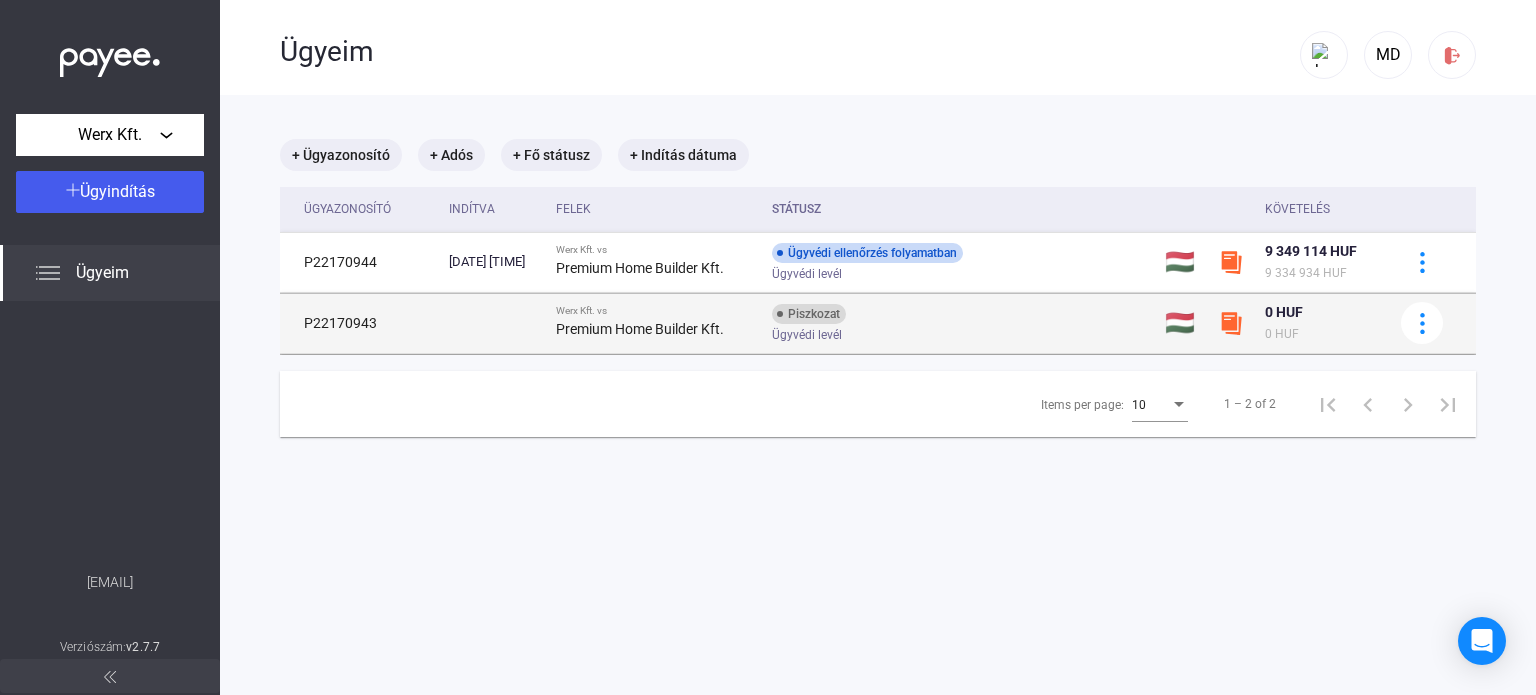 click on "Piszkozat  Ügyvédi levél" at bounding box center [931, 323] 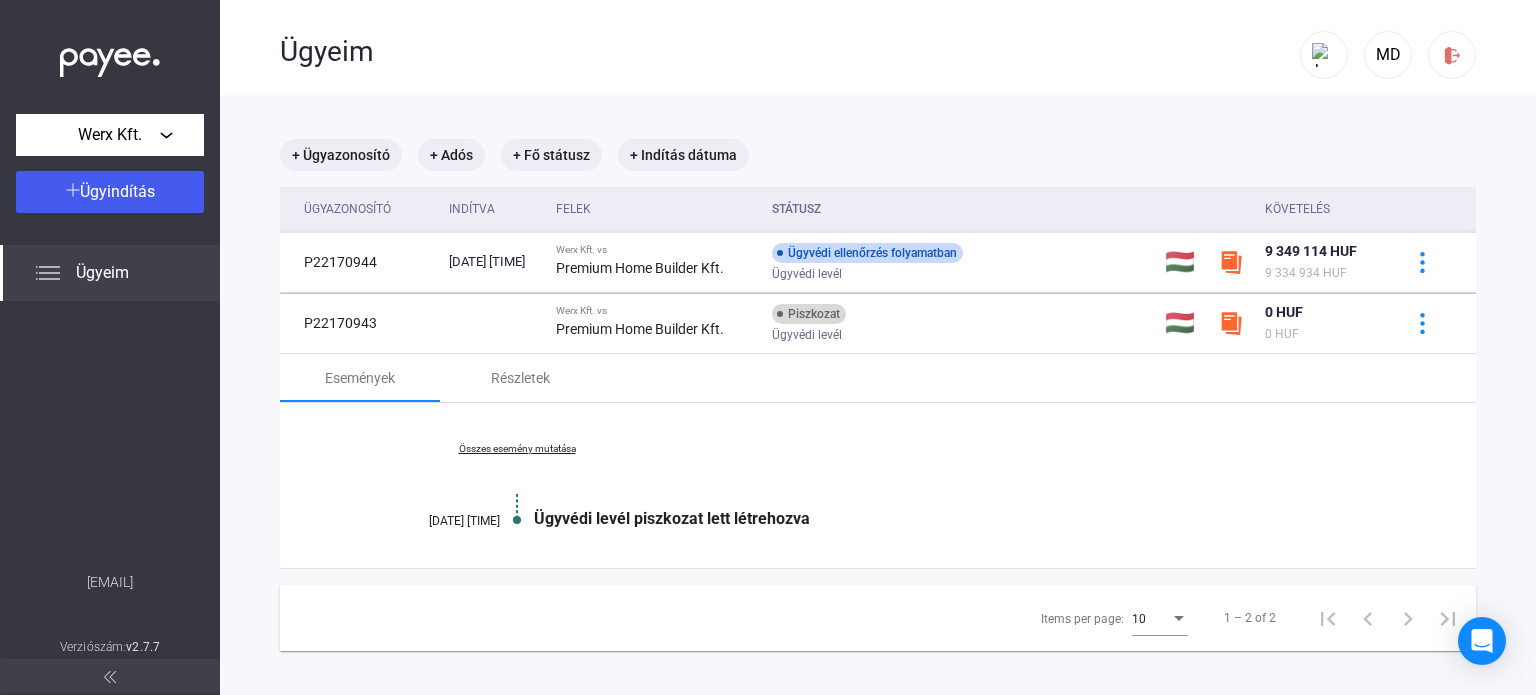 click on "Összes esemény mutatása" at bounding box center [517, 449] 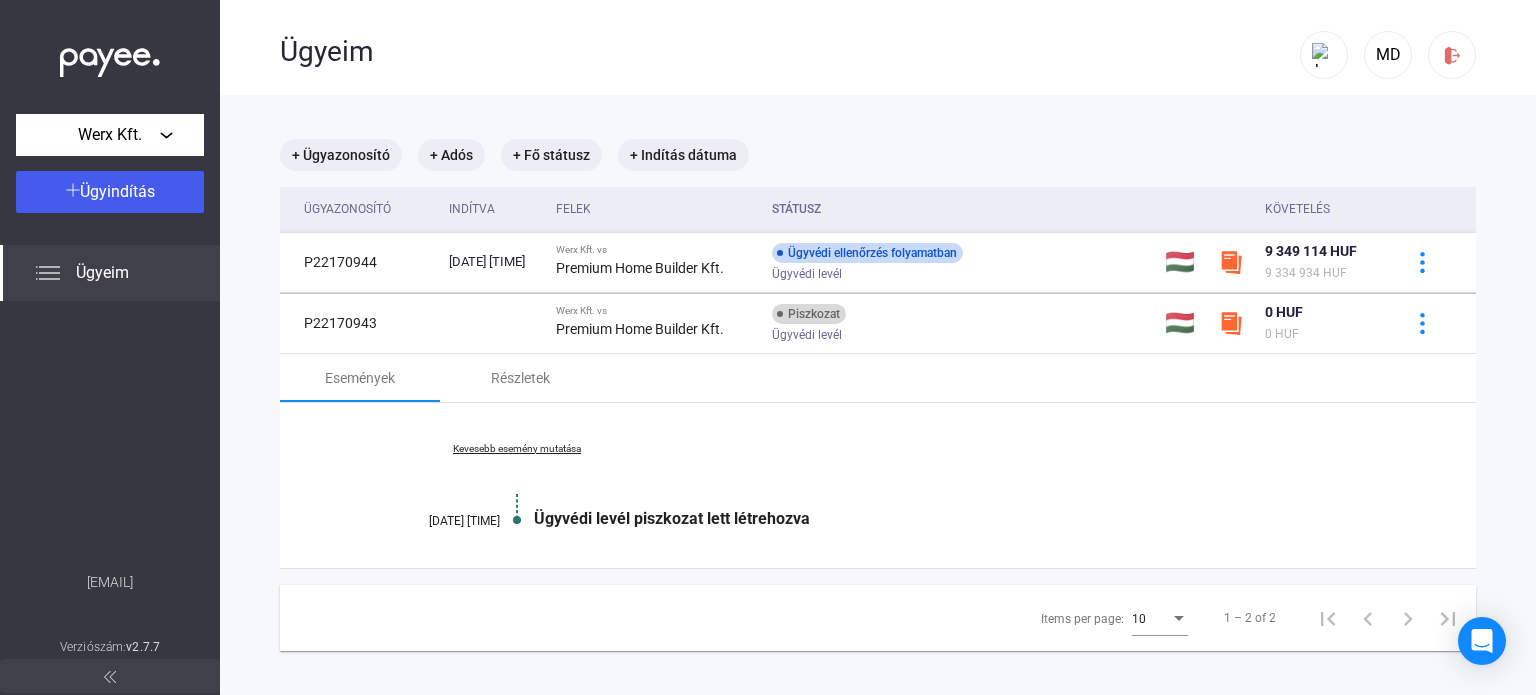 click on "Kevesebb esemény mutatása" at bounding box center (517, 449) 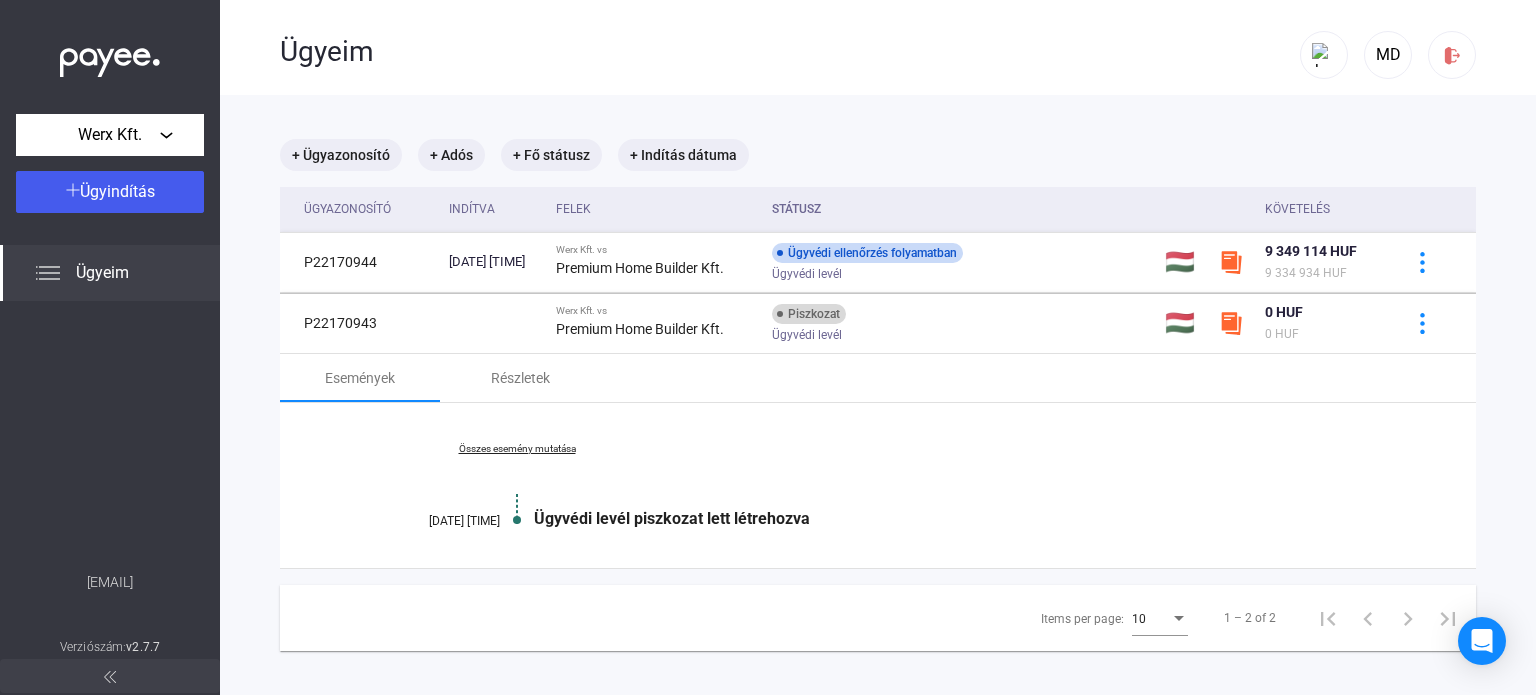 click on "Összes esemény mutatása" at bounding box center (517, 449) 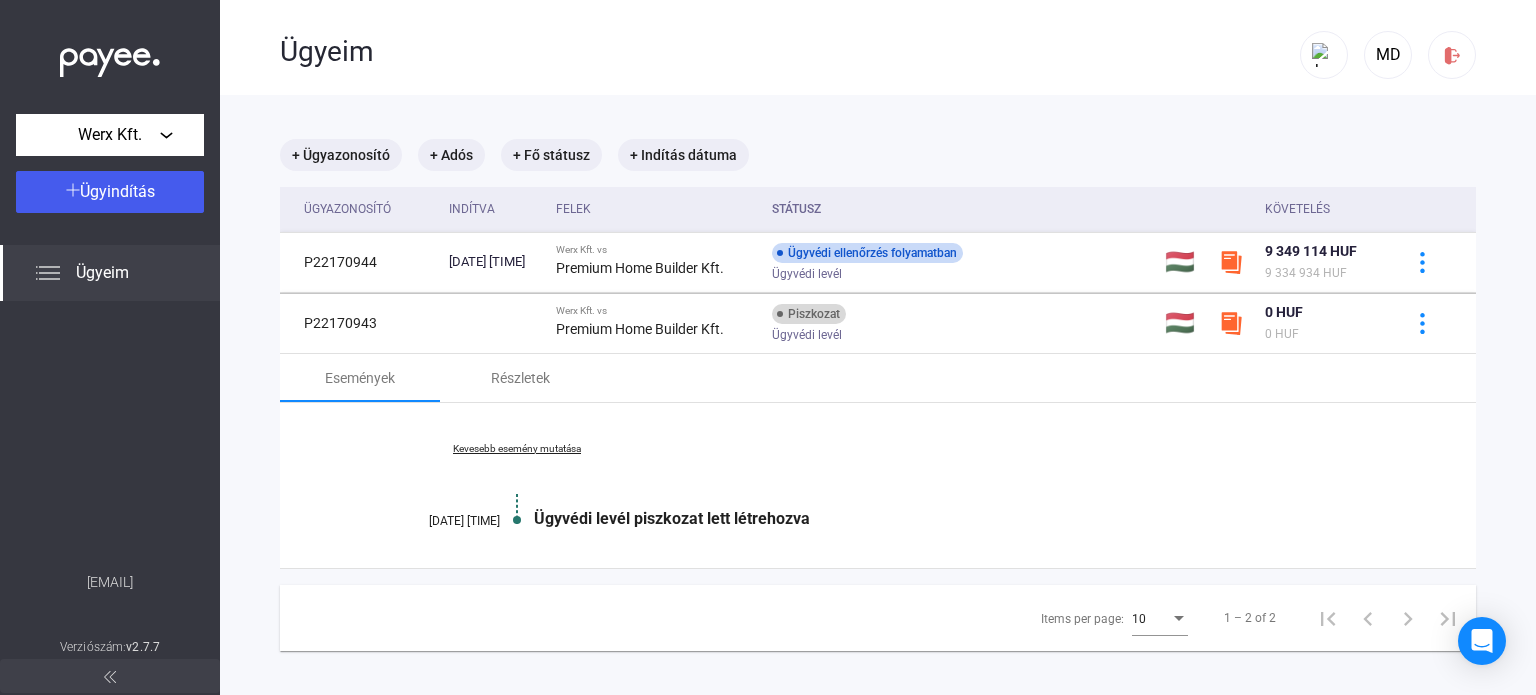 click on "Kevesebb esemény mutatása" at bounding box center (517, 449) 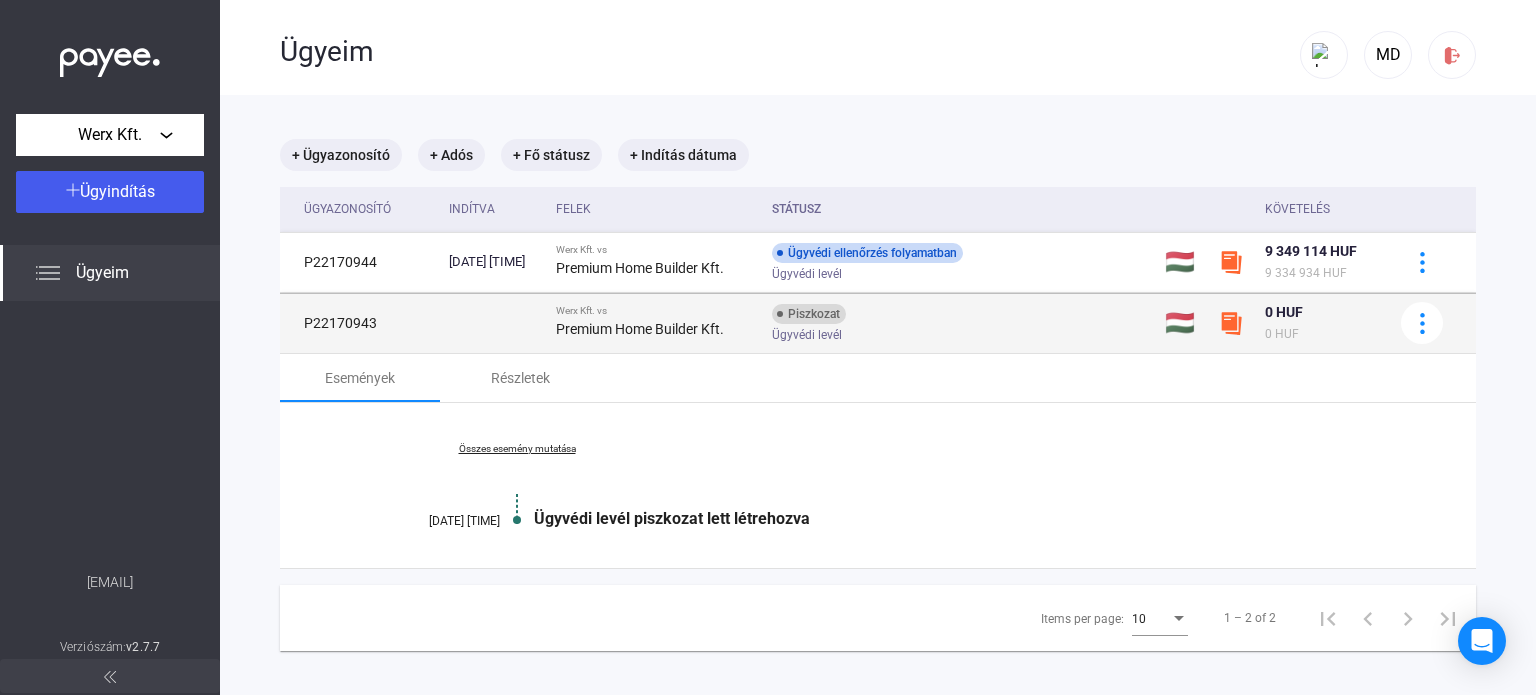 click on "Premium Home Builder Kft." at bounding box center [640, 329] 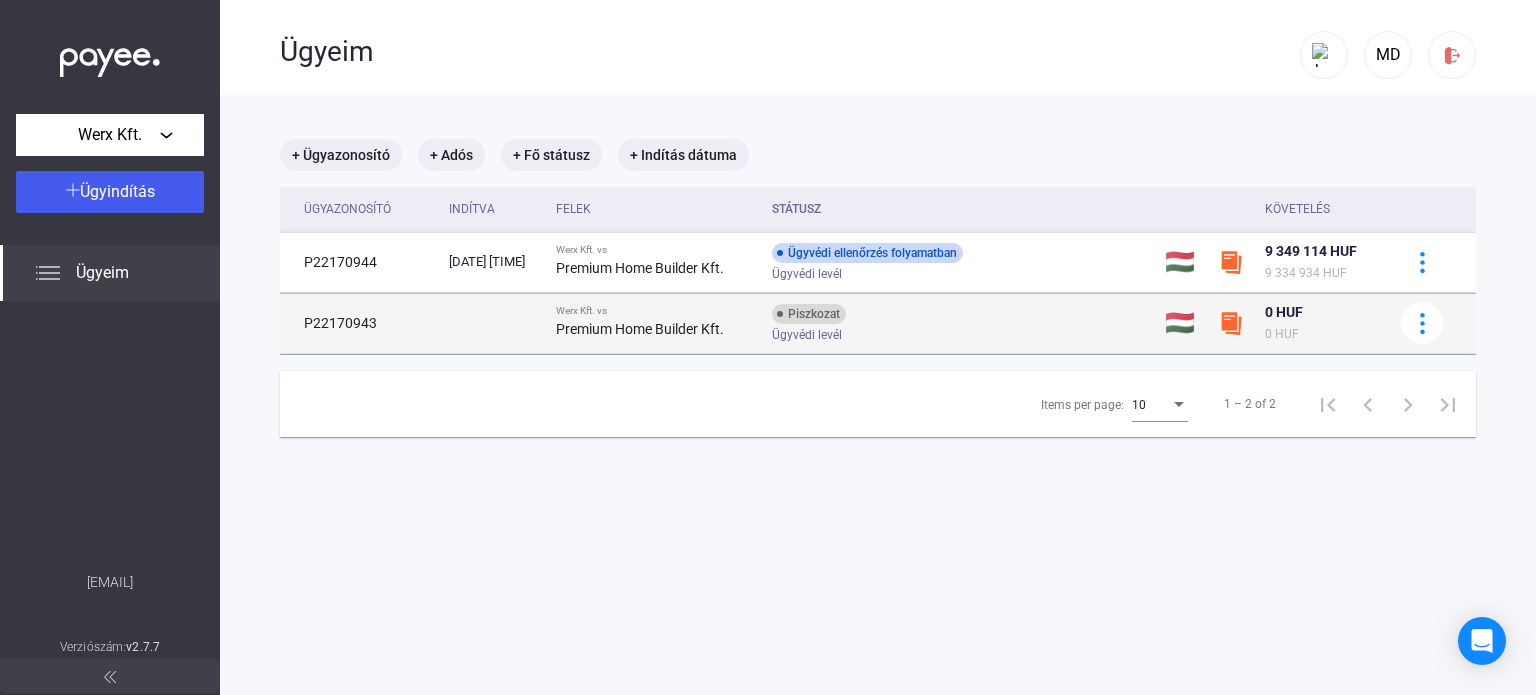 click on "Premium Home Builder Kft." at bounding box center (640, 329) 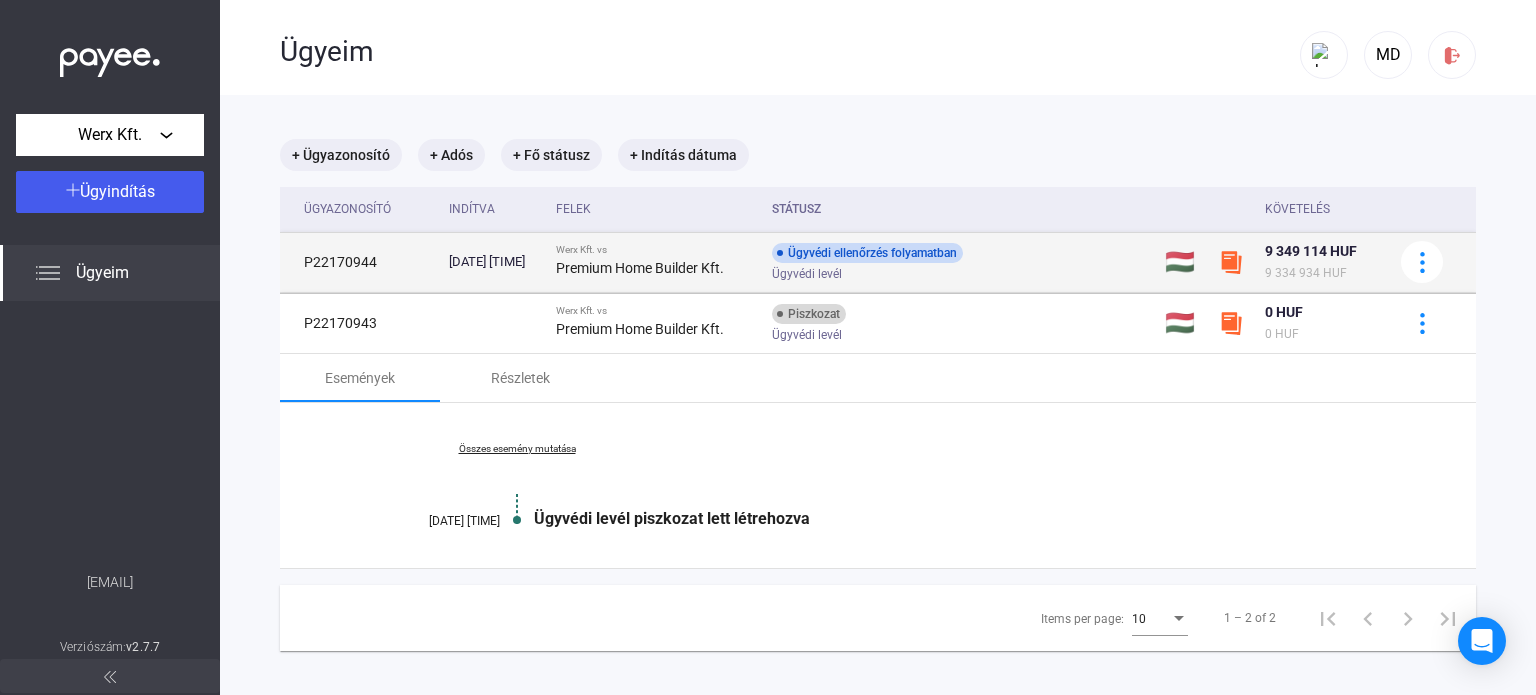 click on "Premium Home Builder Kft." at bounding box center [640, 268] 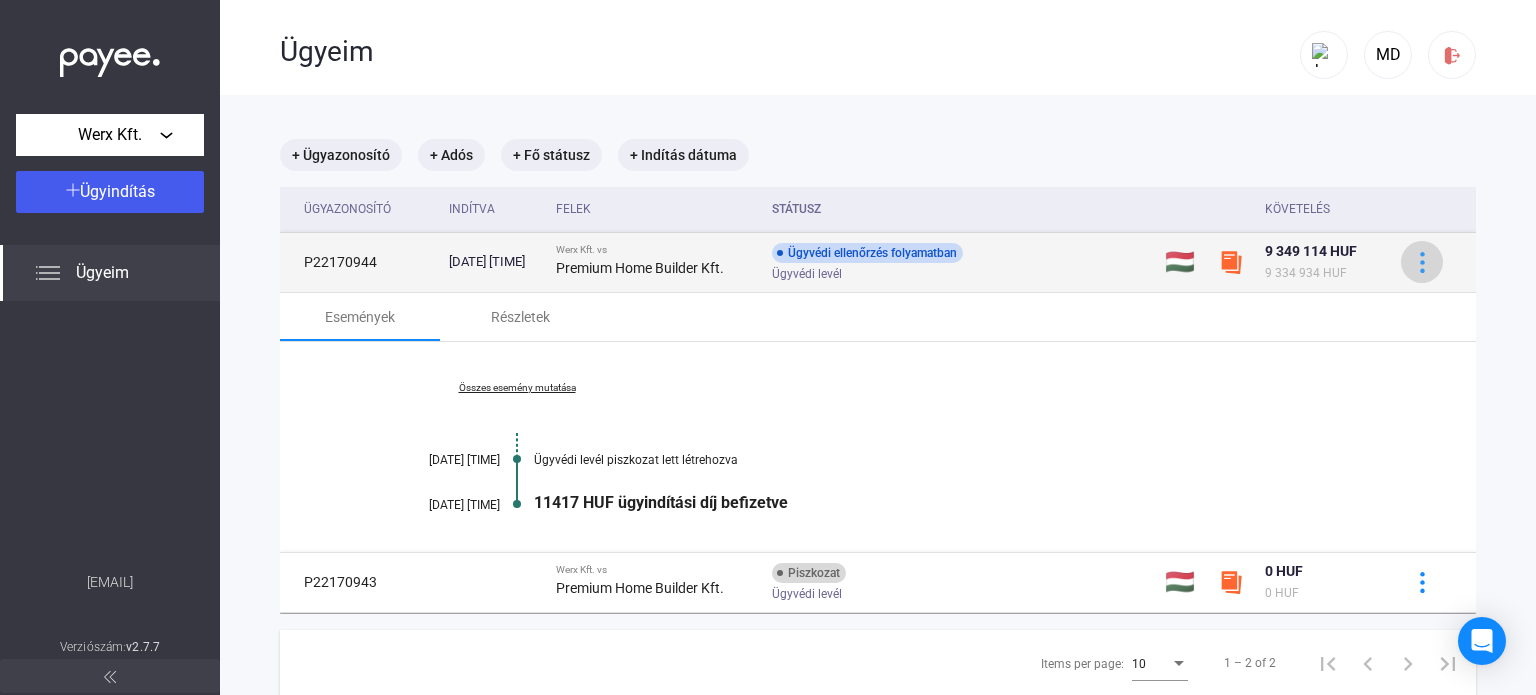 click at bounding box center [1422, 262] 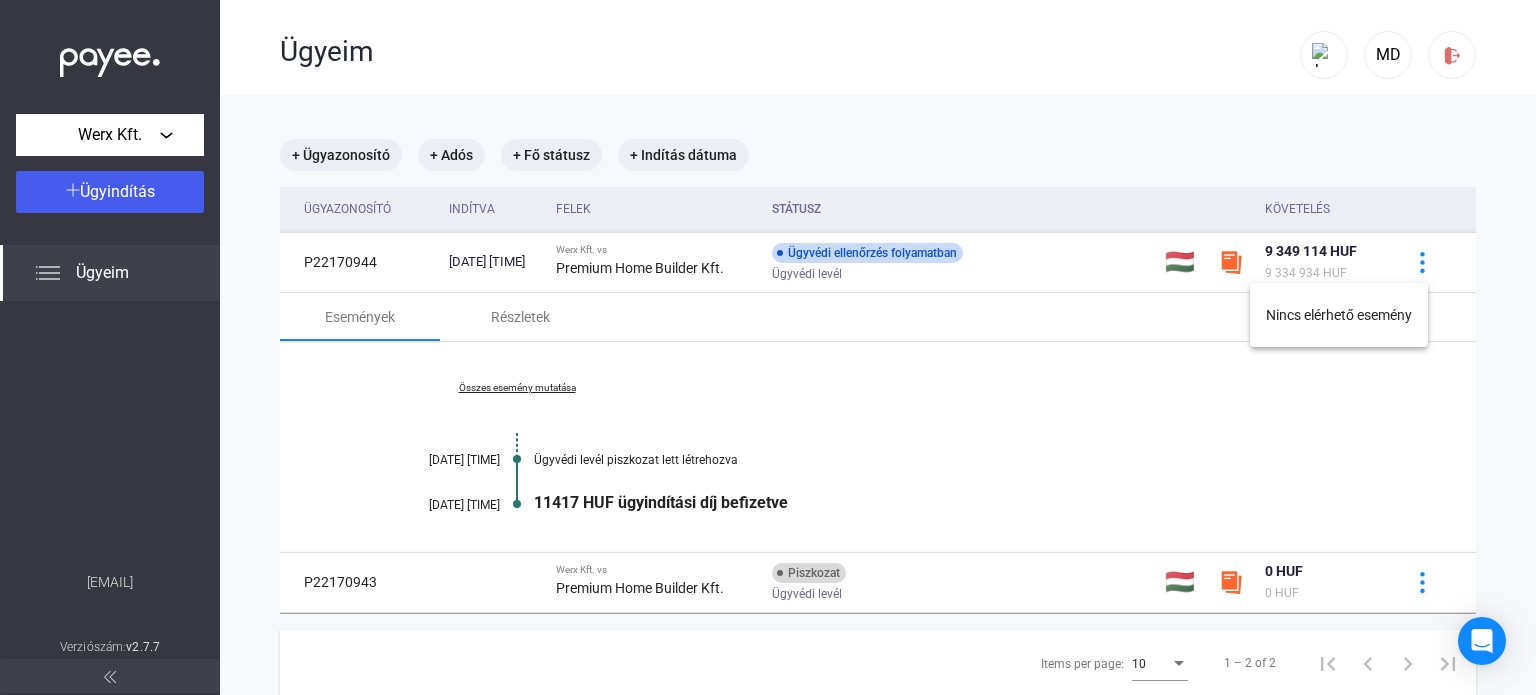 click at bounding box center (768, 347) 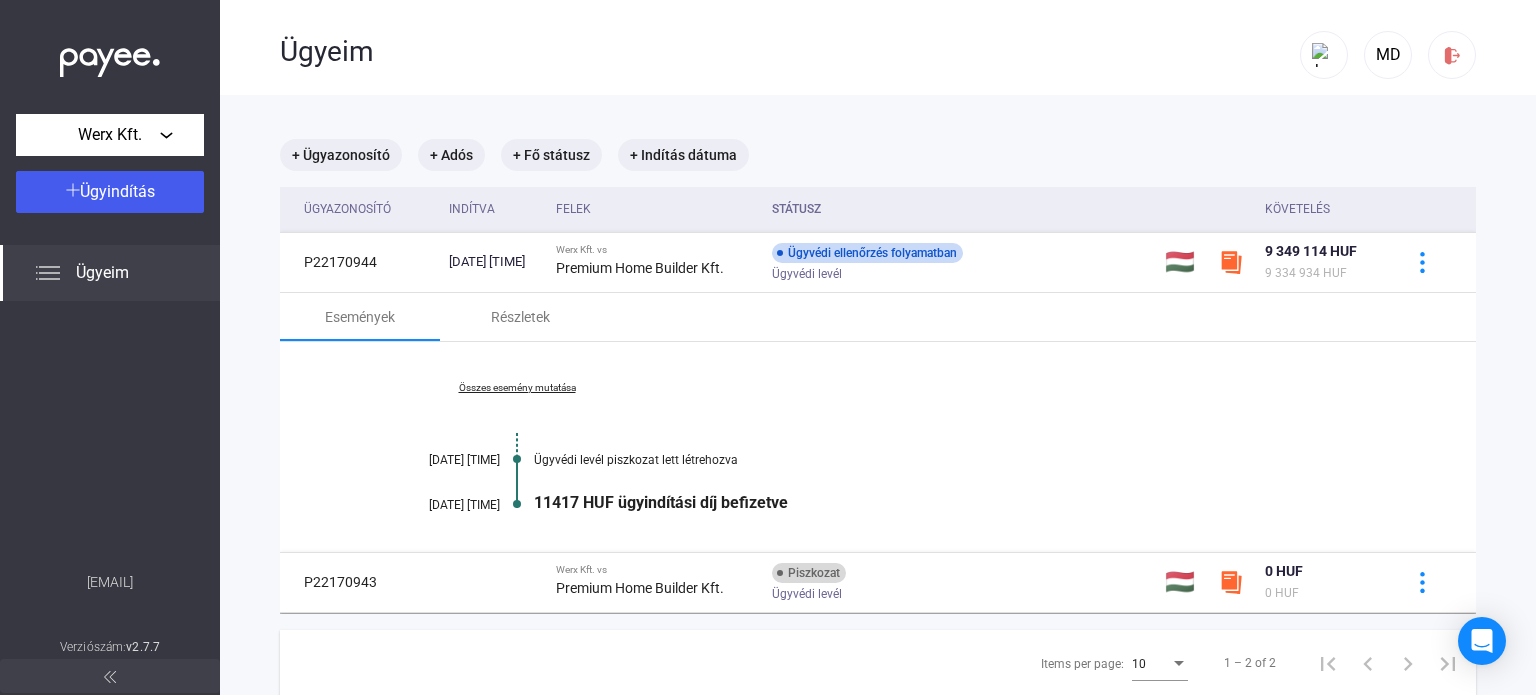 click on "Ügyeim" 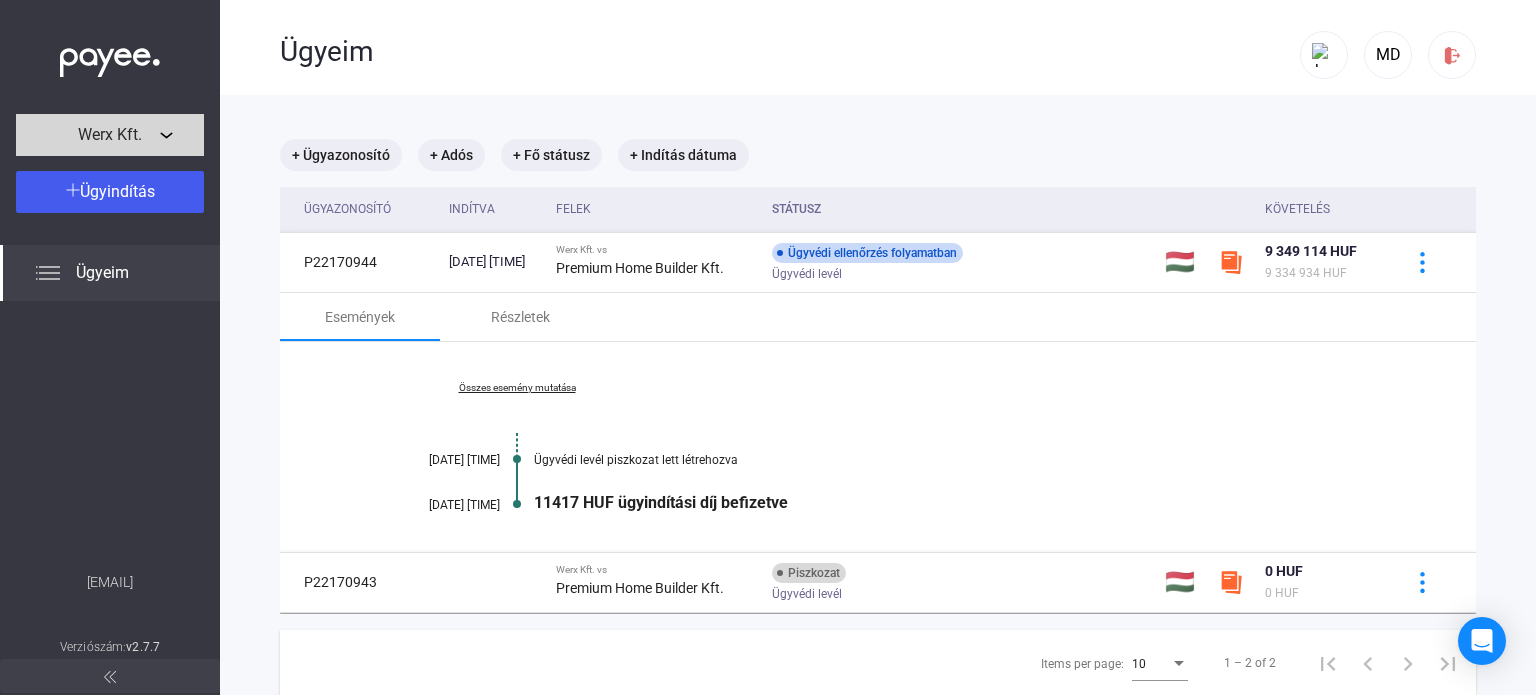 click on "Werx Kft." 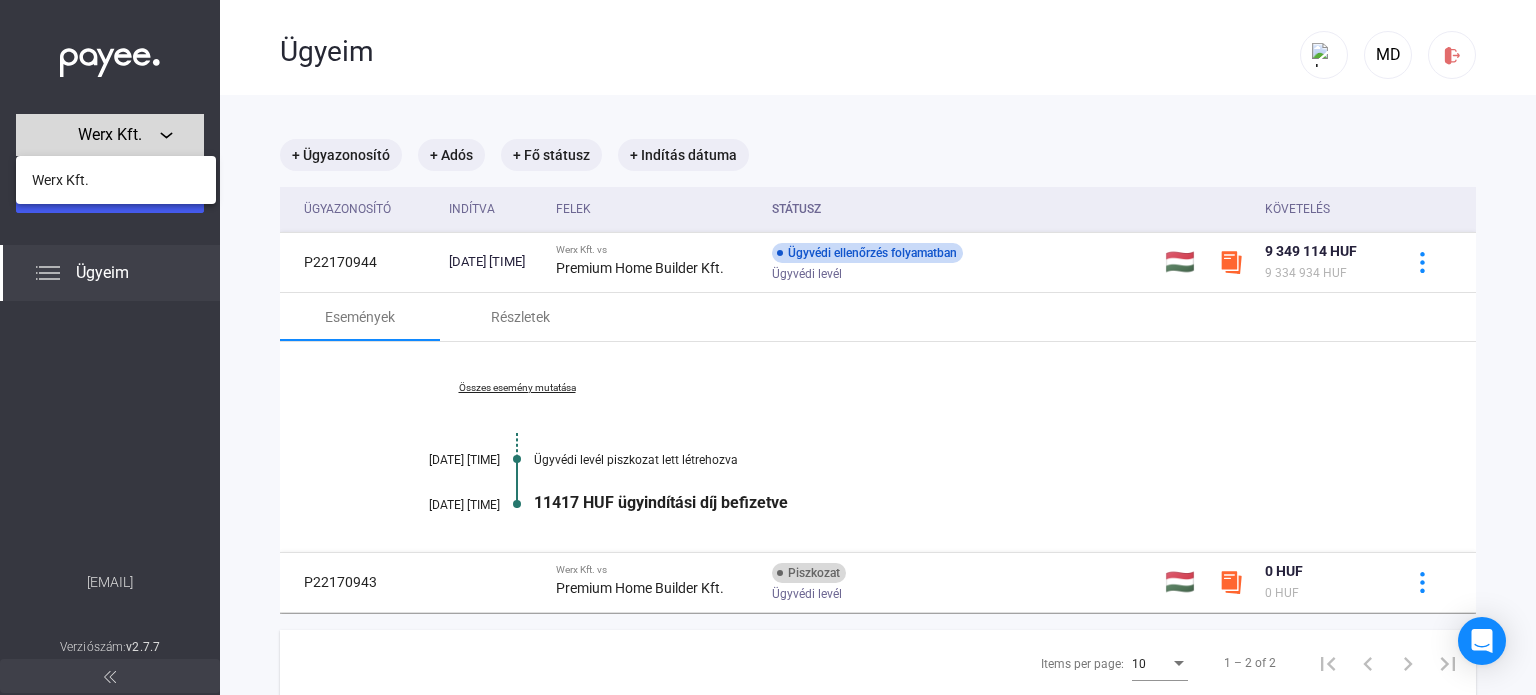 click at bounding box center [768, 347] 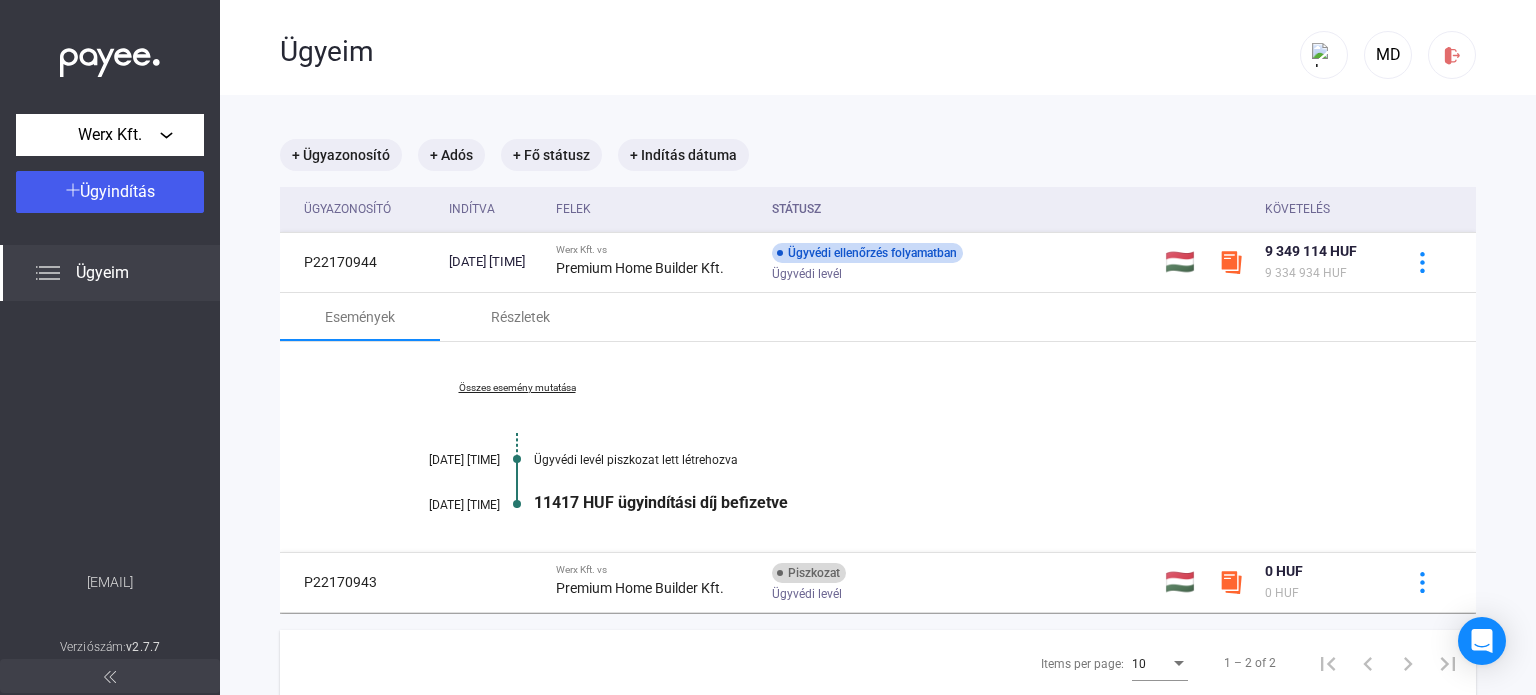 click on "Összes esemény mutatása" at bounding box center [517, 388] 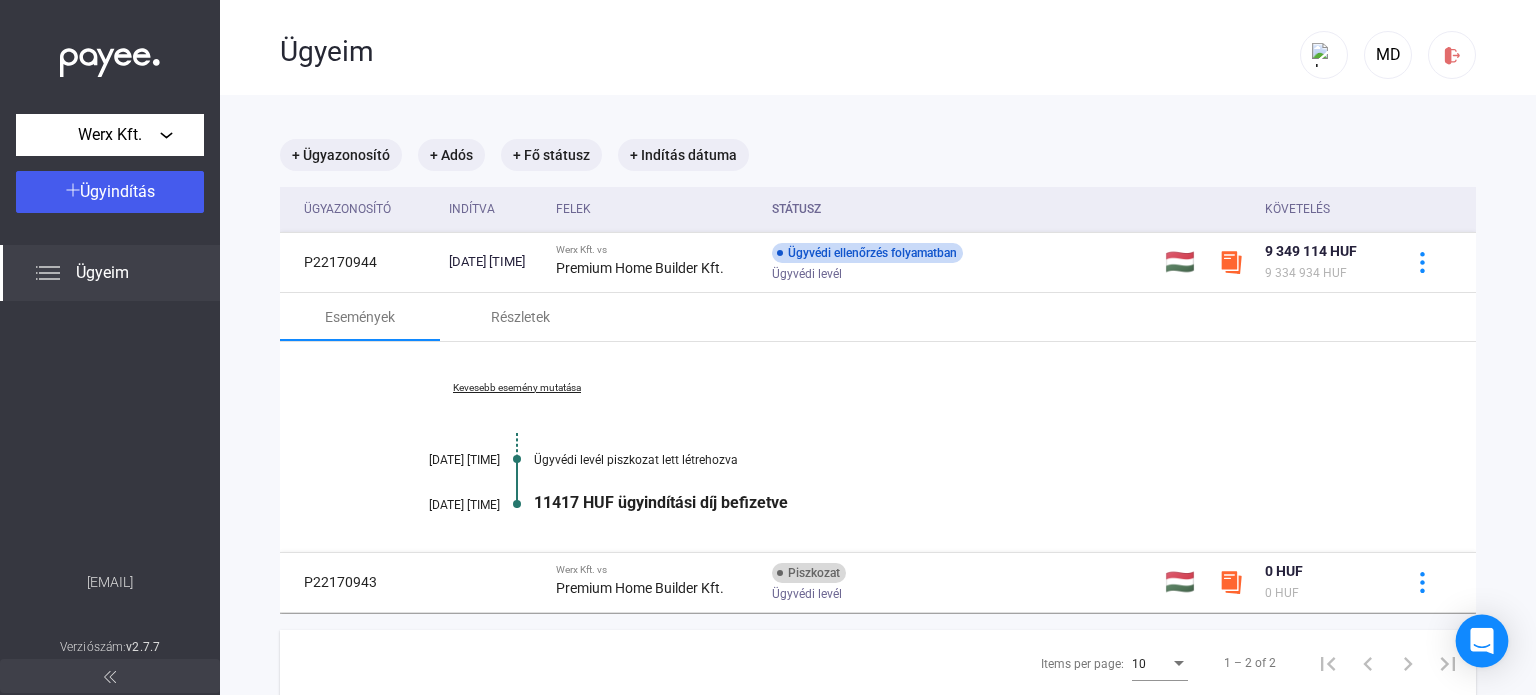 click 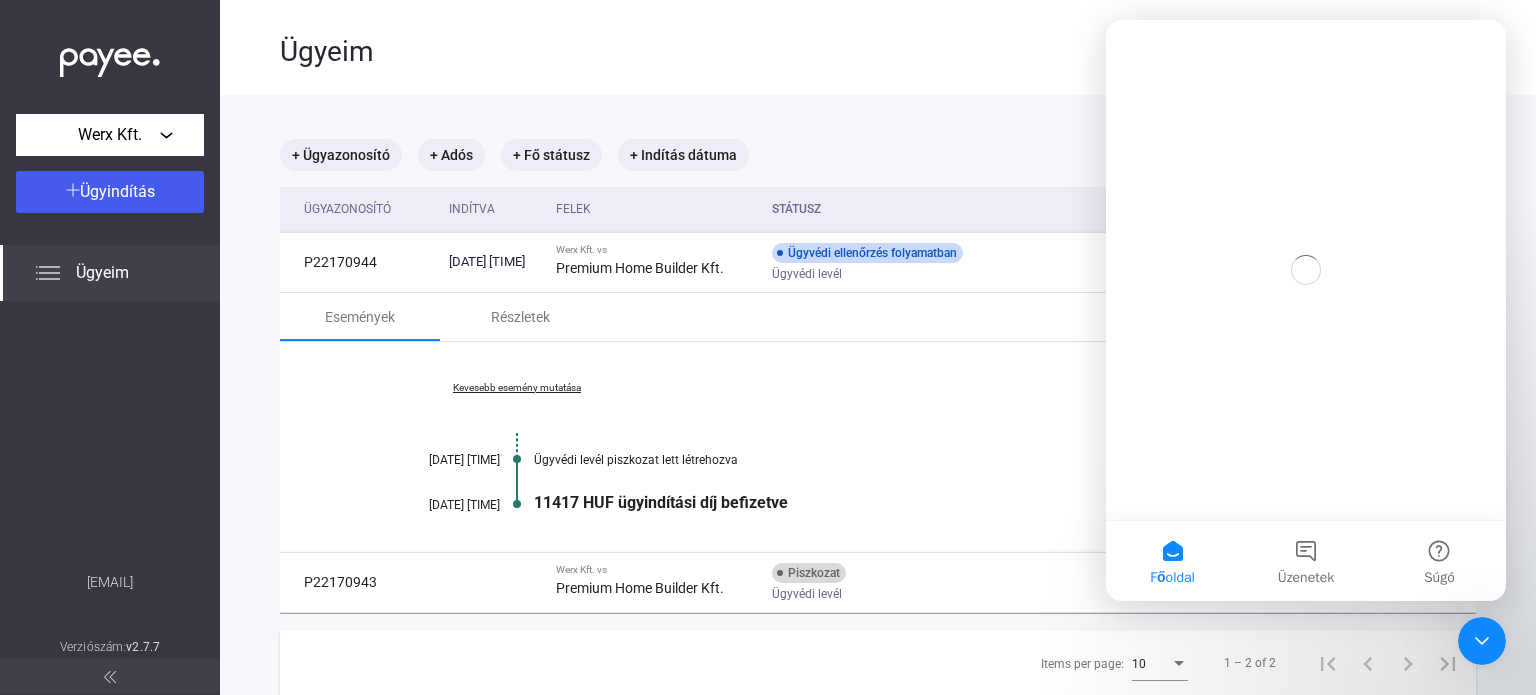 scroll, scrollTop: 0, scrollLeft: 0, axis: both 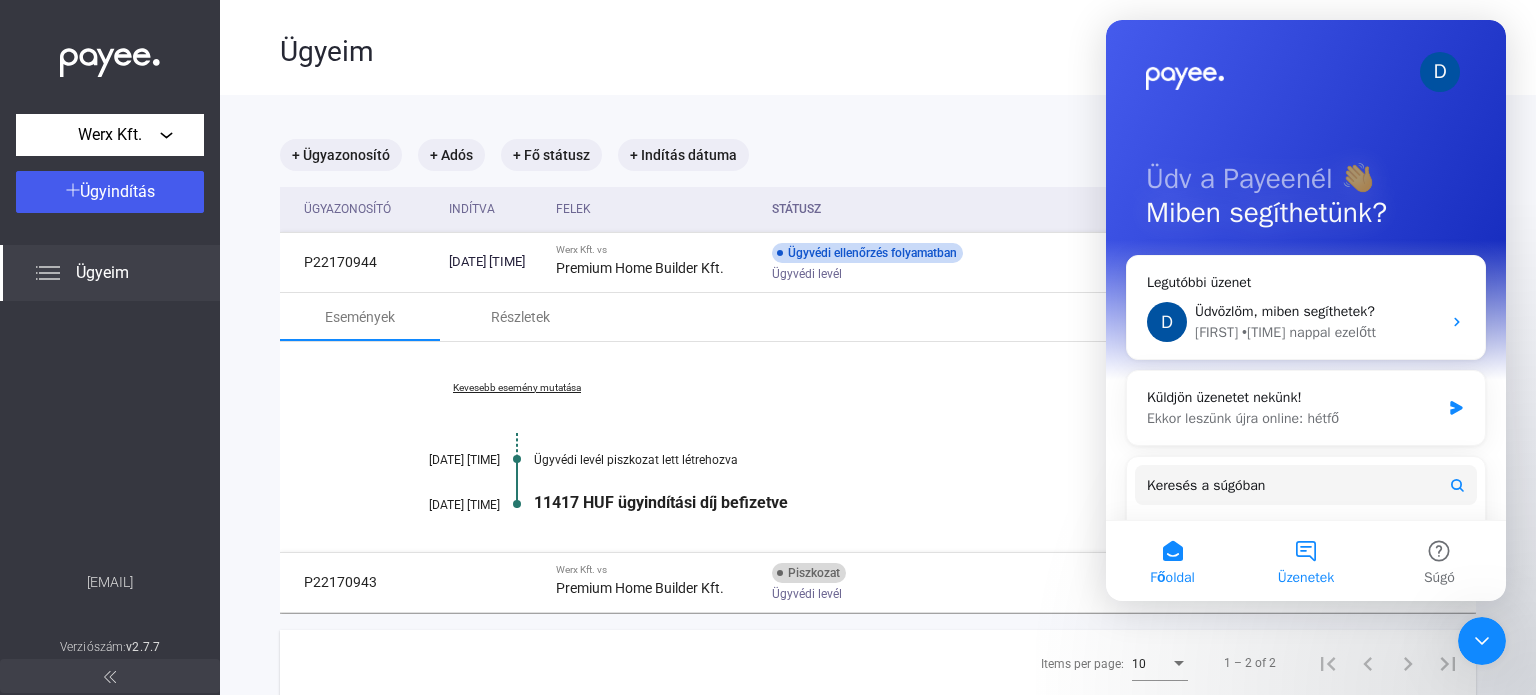click on "Üzenetek" at bounding box center [1305, 561] 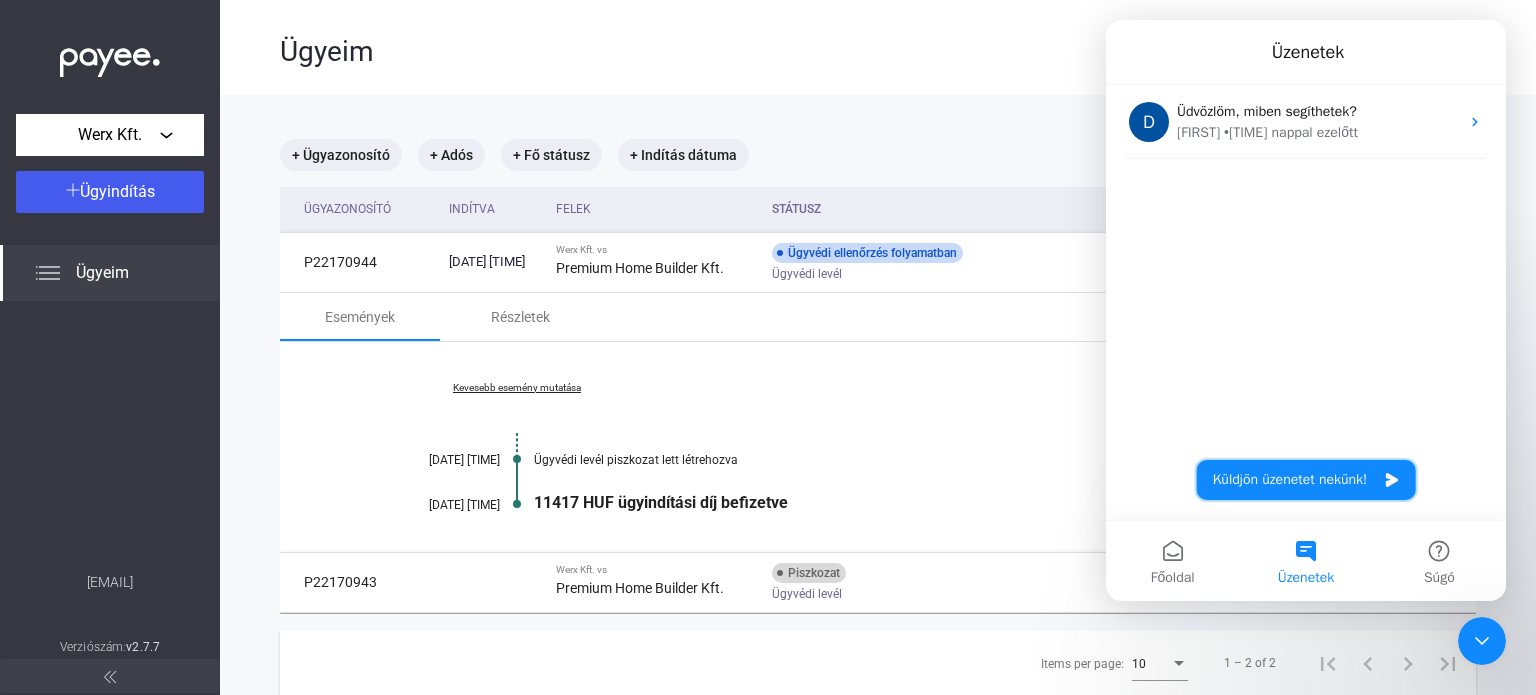 click on "Küldjön üzenetet nekünk!" at bounding box center [1306, 480] 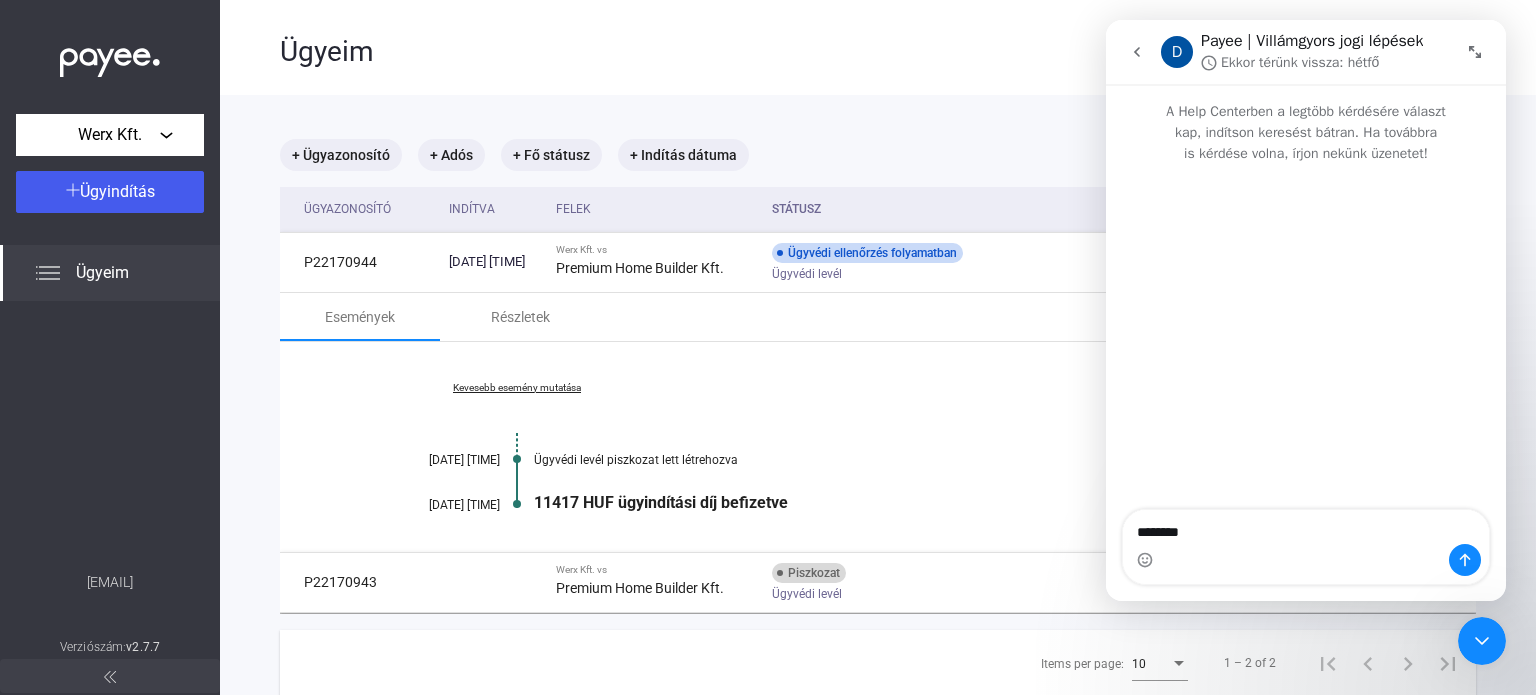 type on "*********" 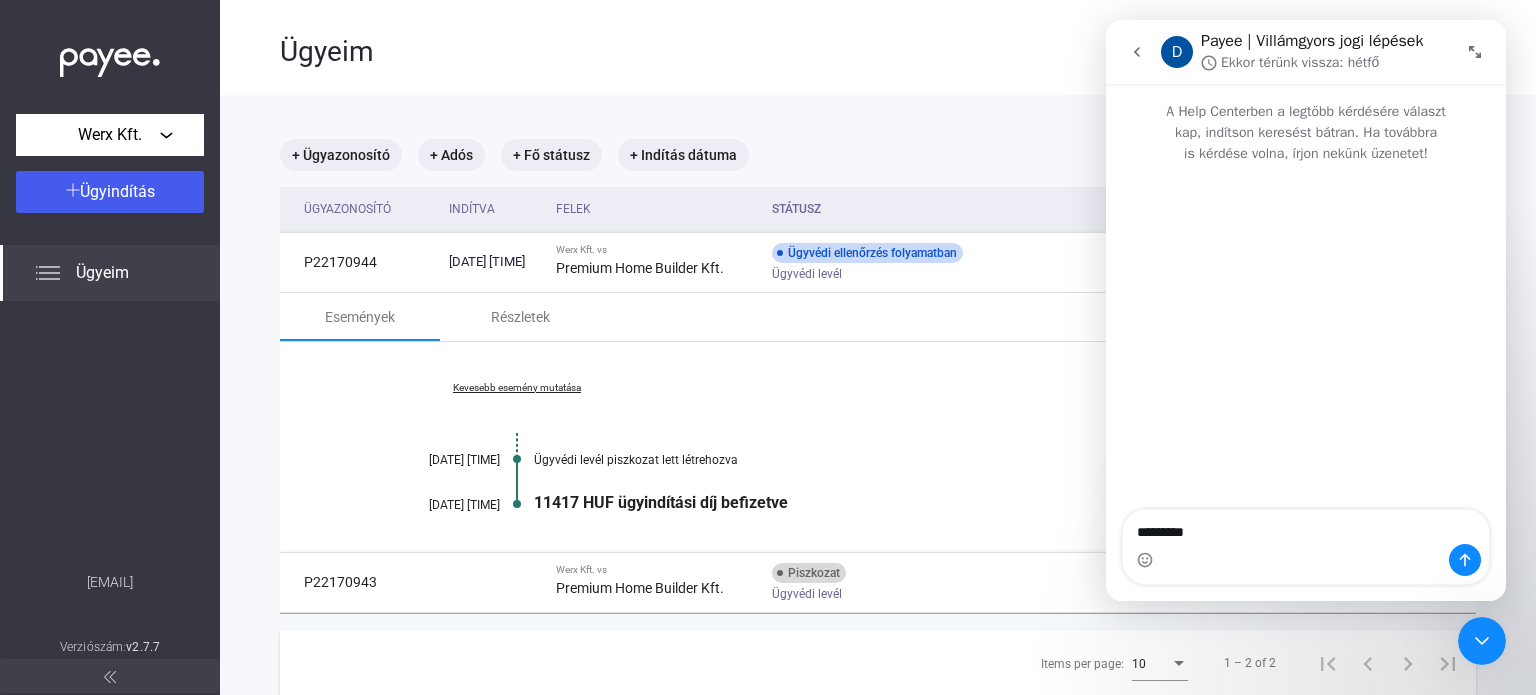type 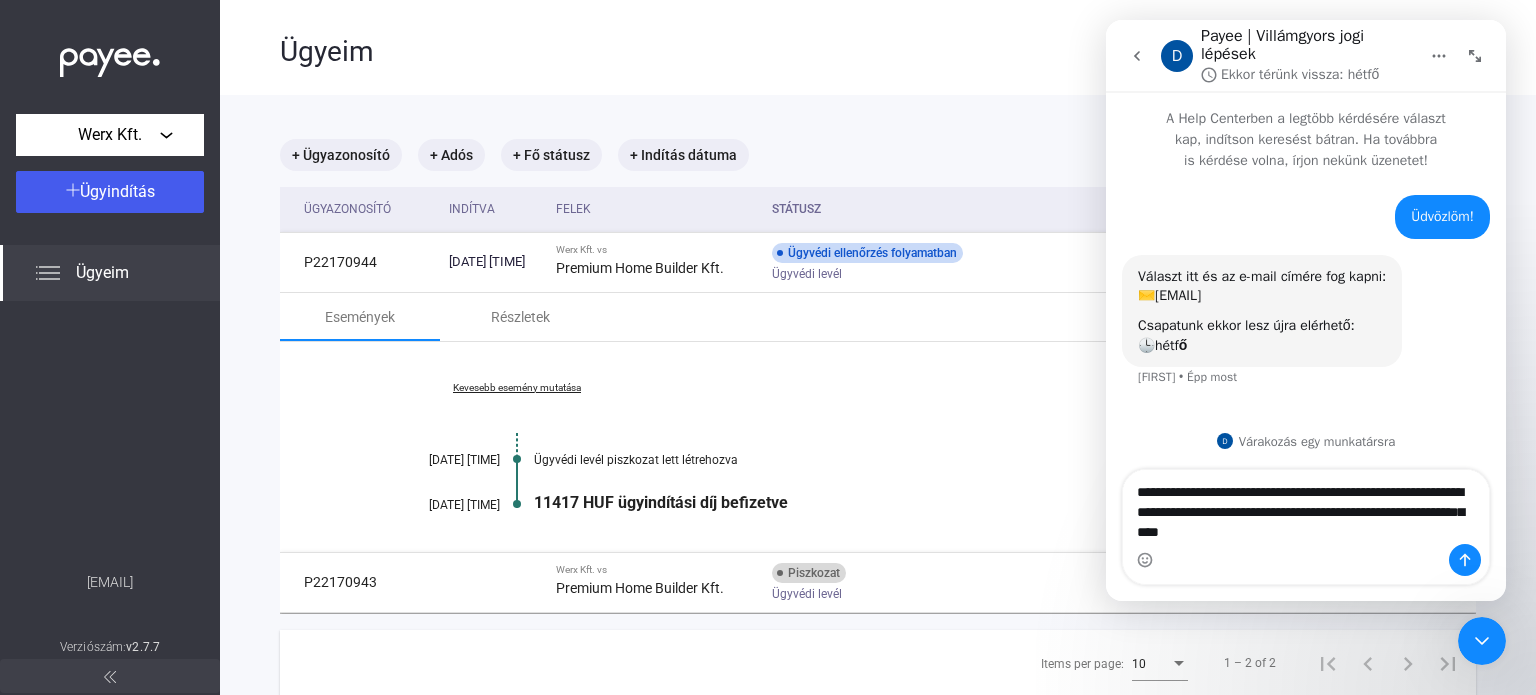 type on "**********" 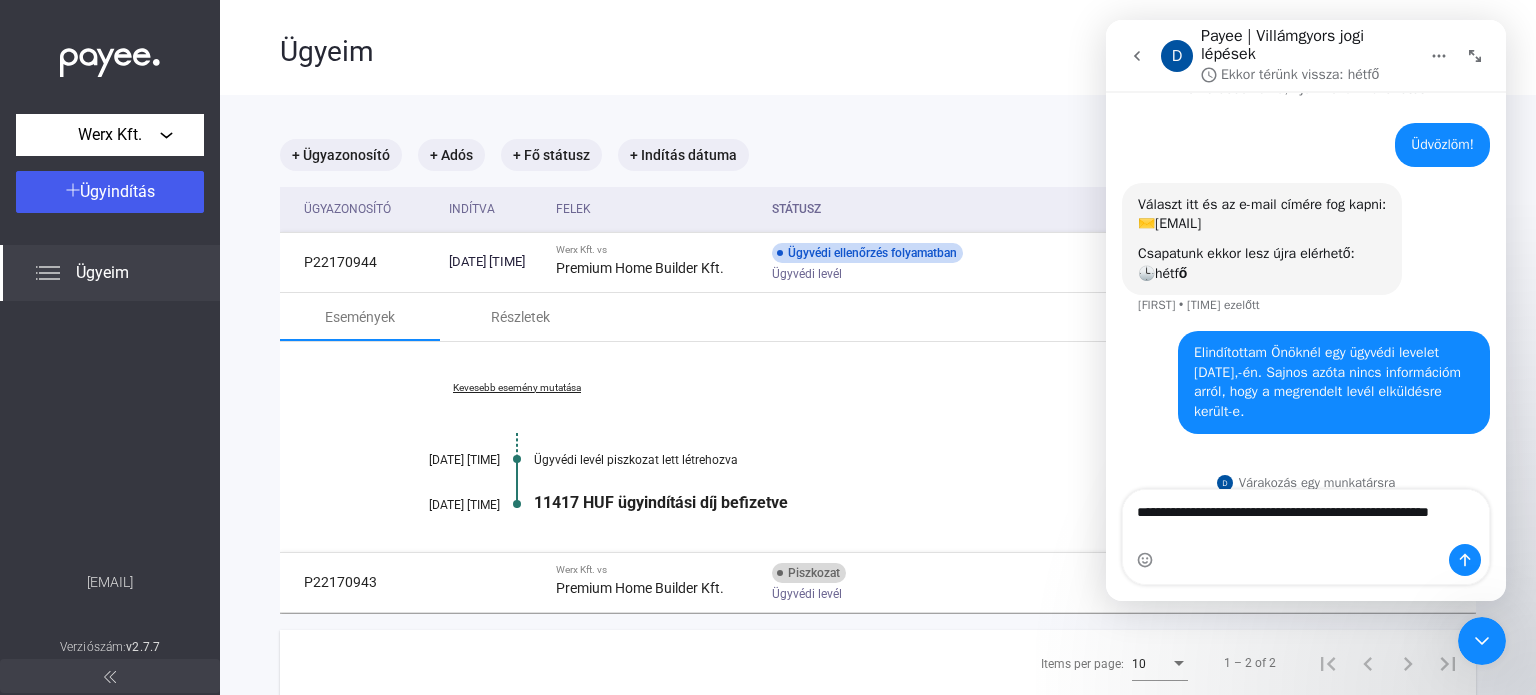 scroll, scrollTop: 92, scrollLeft: 0, axis: vertical 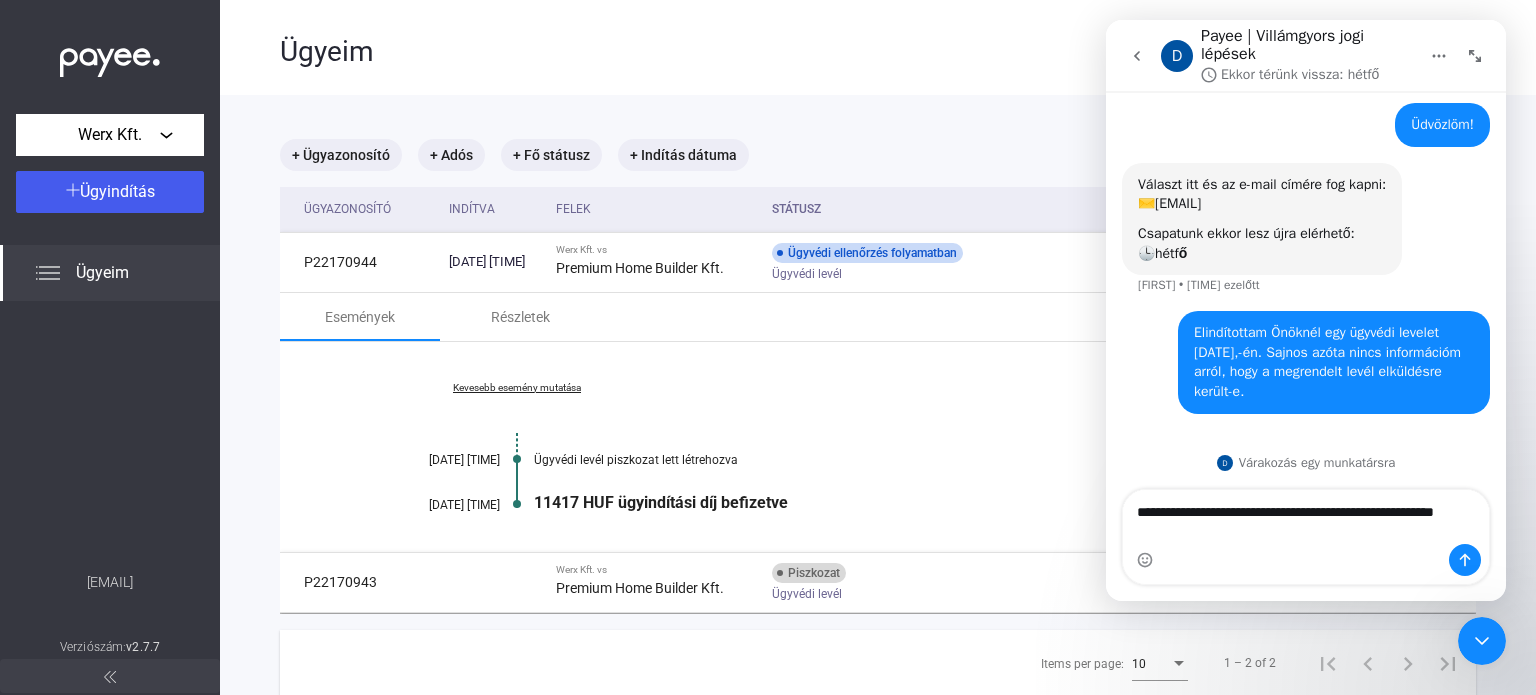 type on "**********" 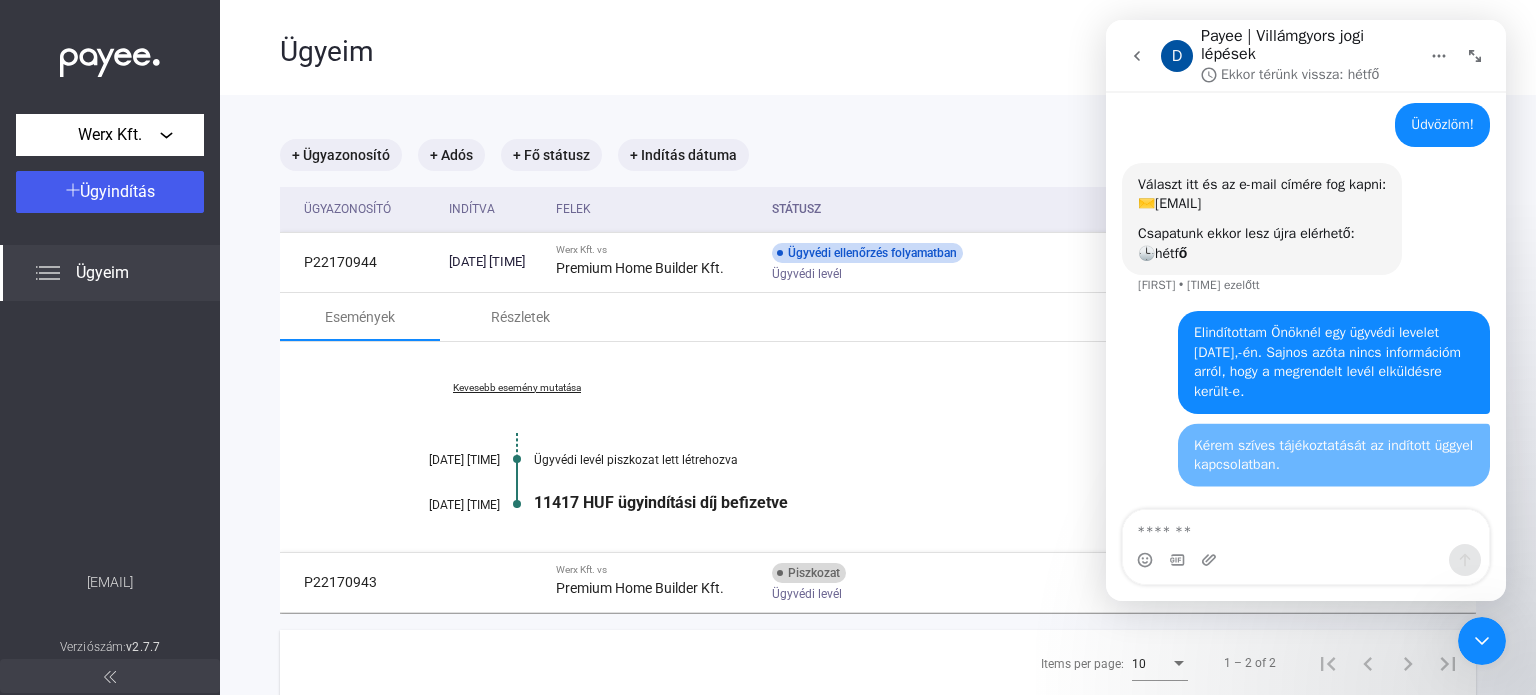 scroll, scrollTop: 137, scrollLeft: 0, axis: vertical 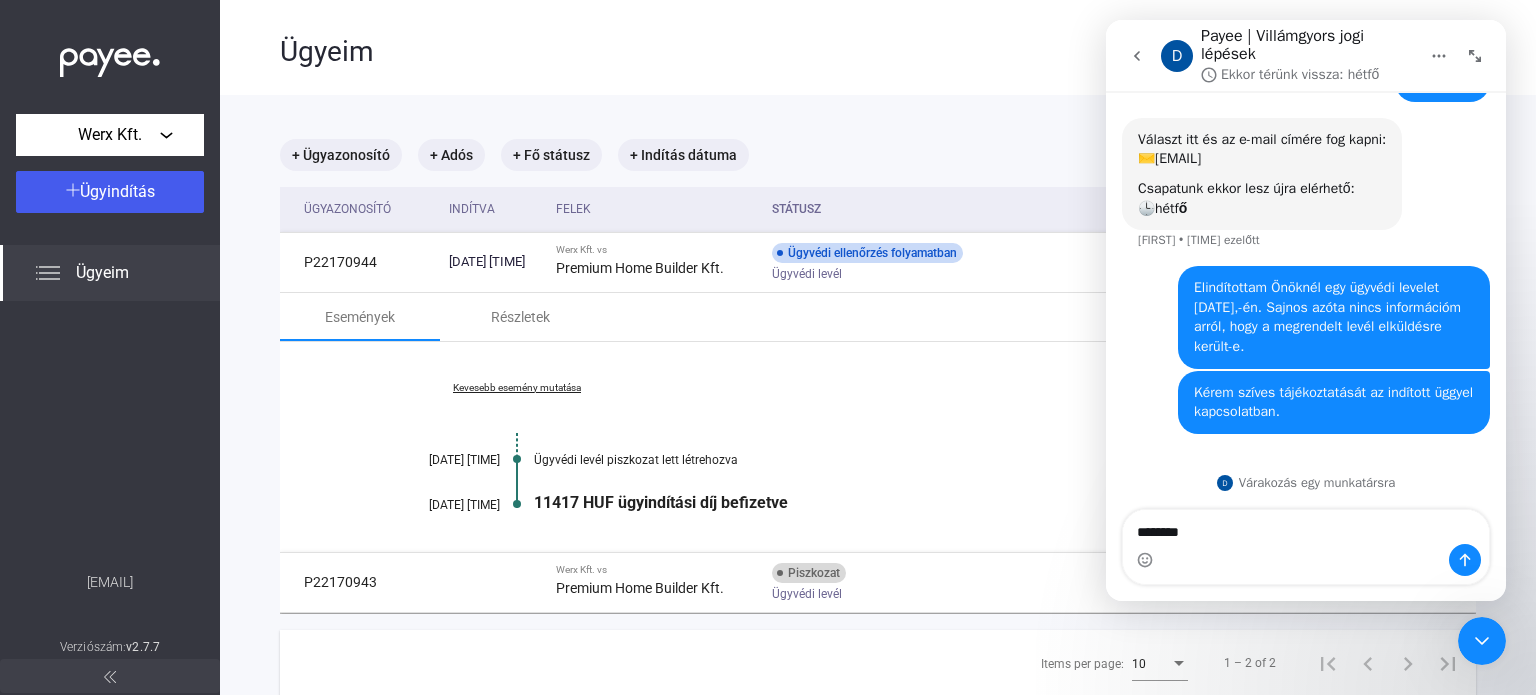 type on "*********" 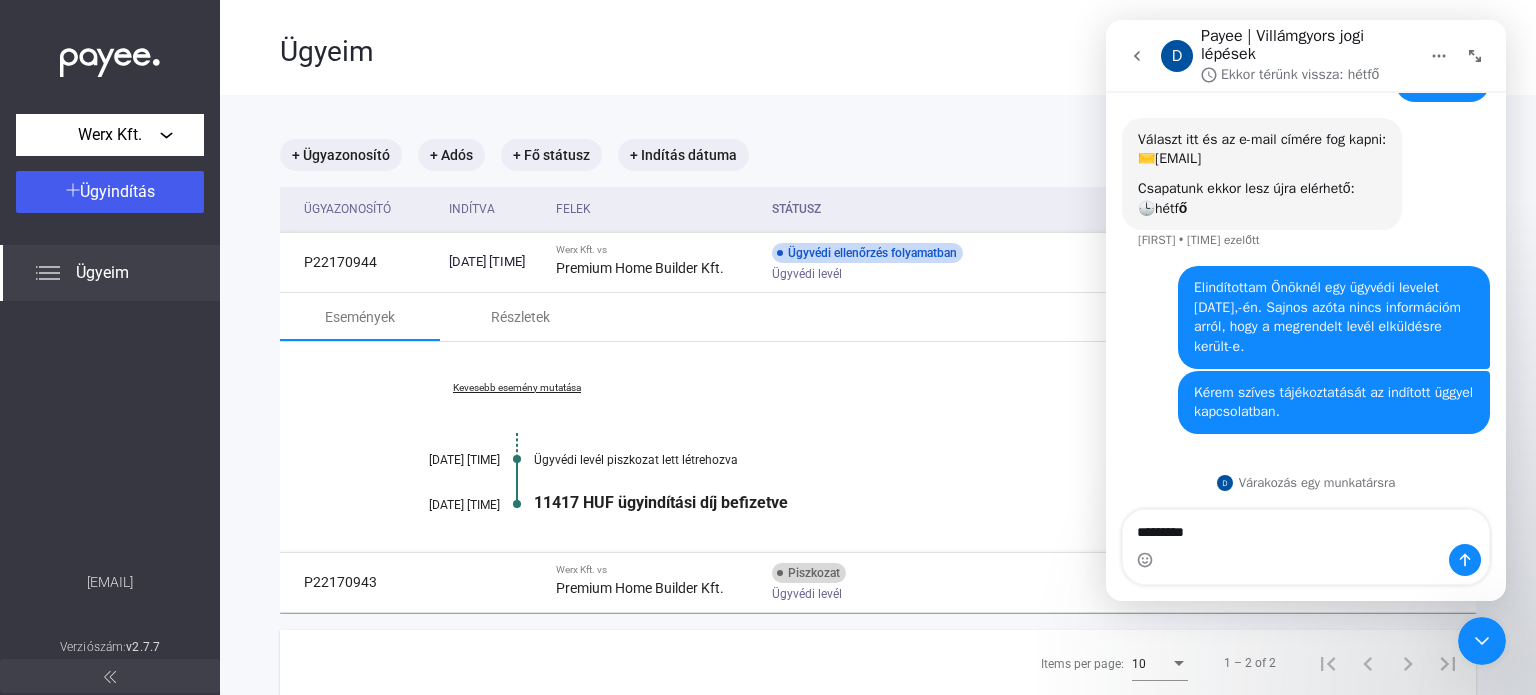 type 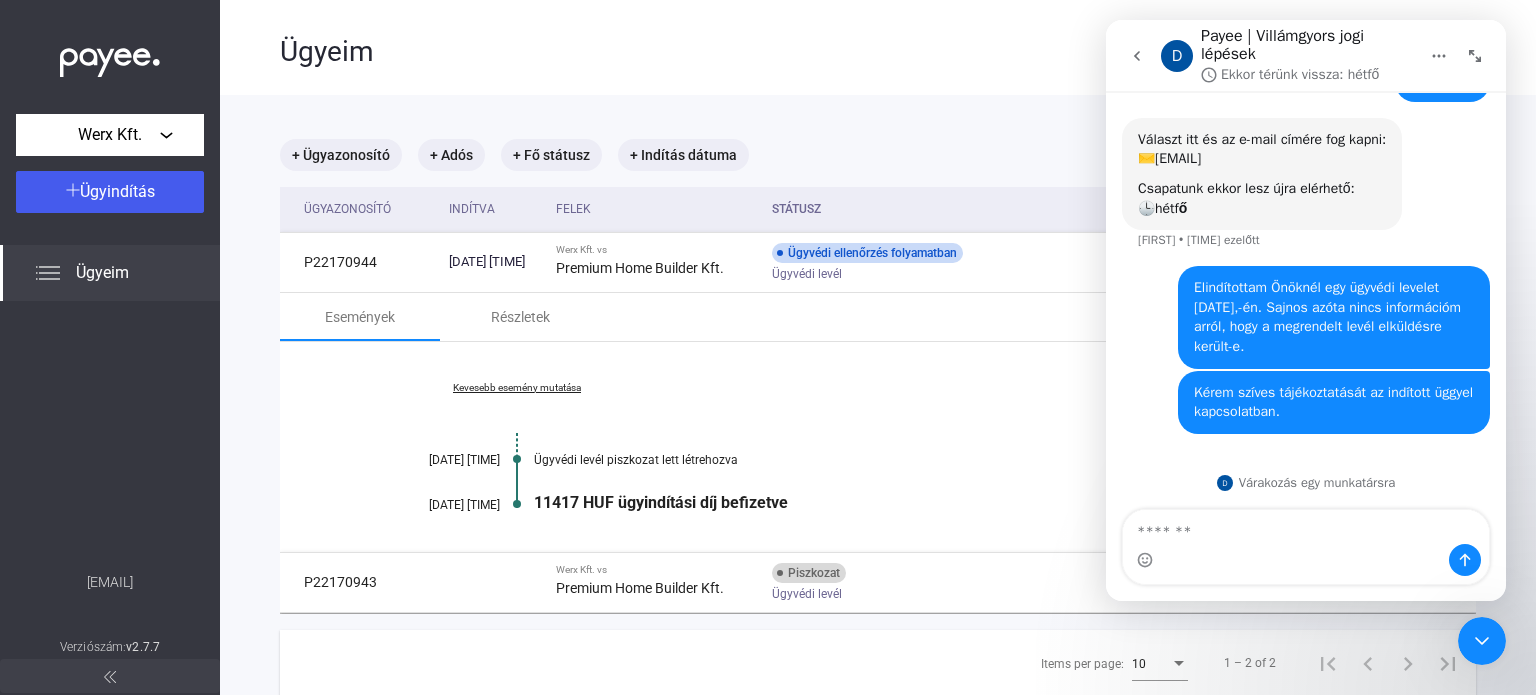 scroll, scrollTop: 183, scrollLeft: 0, axis: vertical 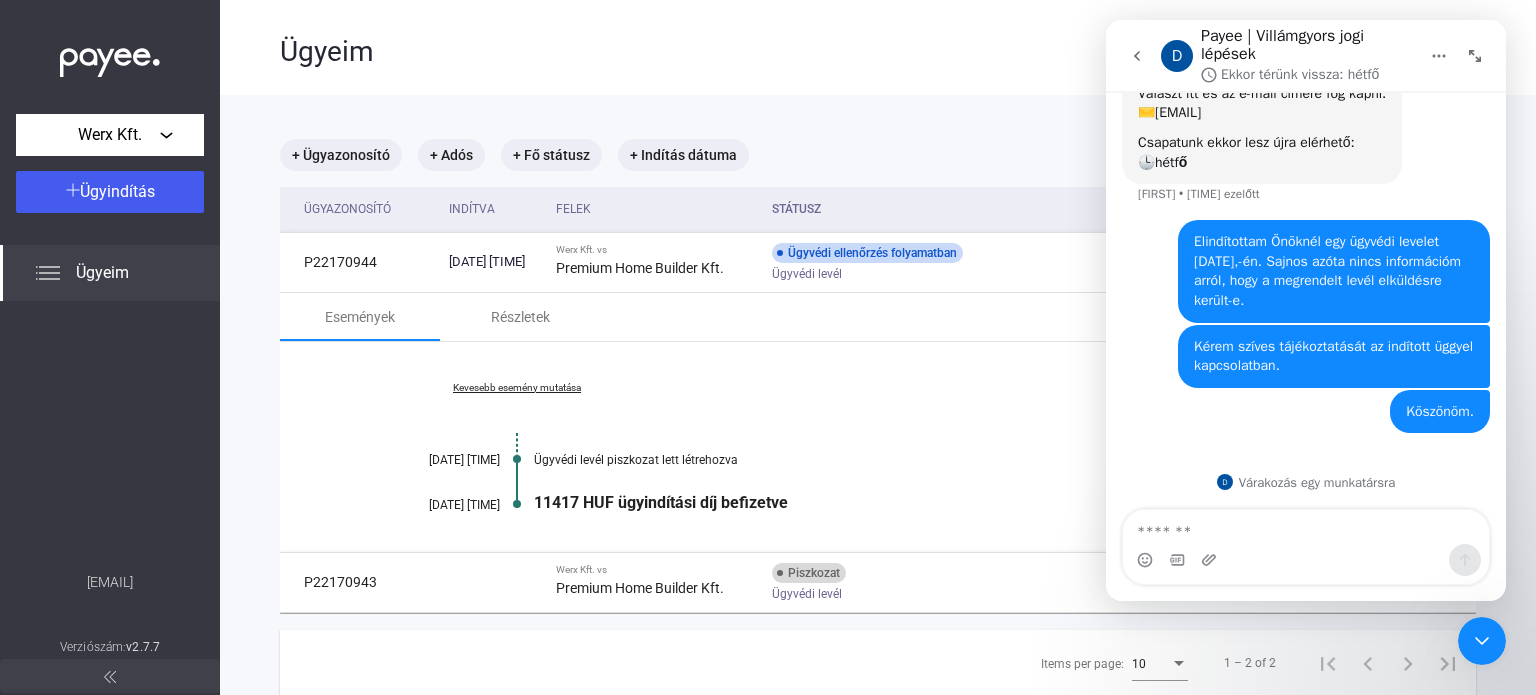 click at bounding box center (1475, 56) 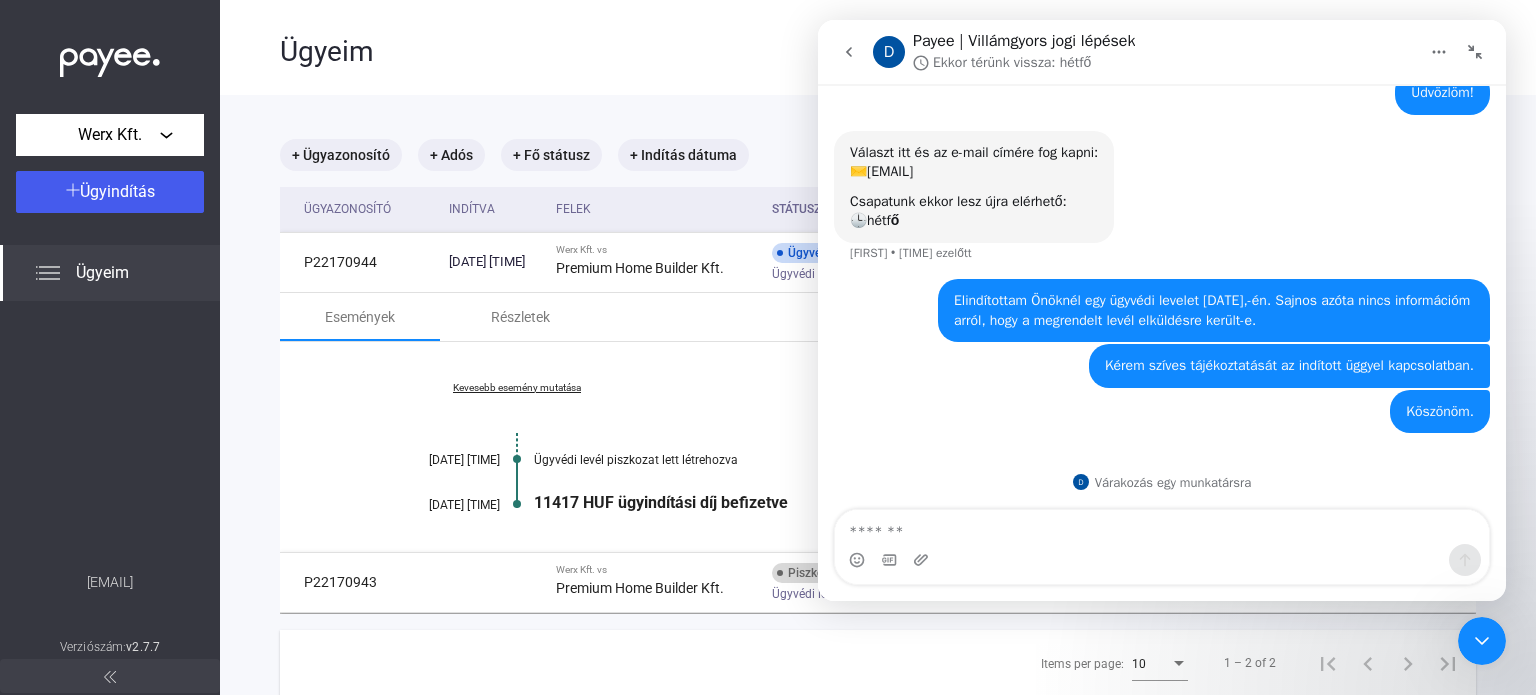 click at bounding box center [1475, 52] 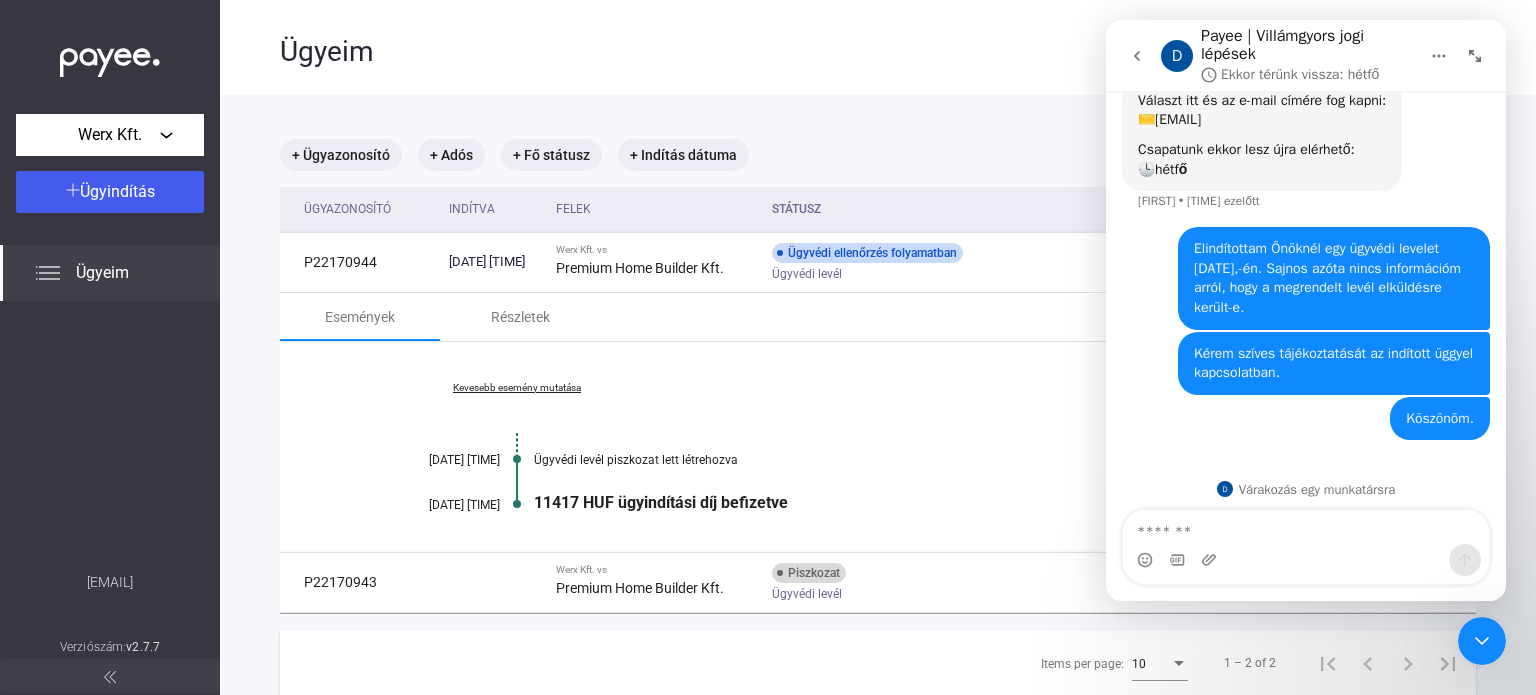 scroll, scrollTop: 183, scrollLeft: 0, axis: vertical 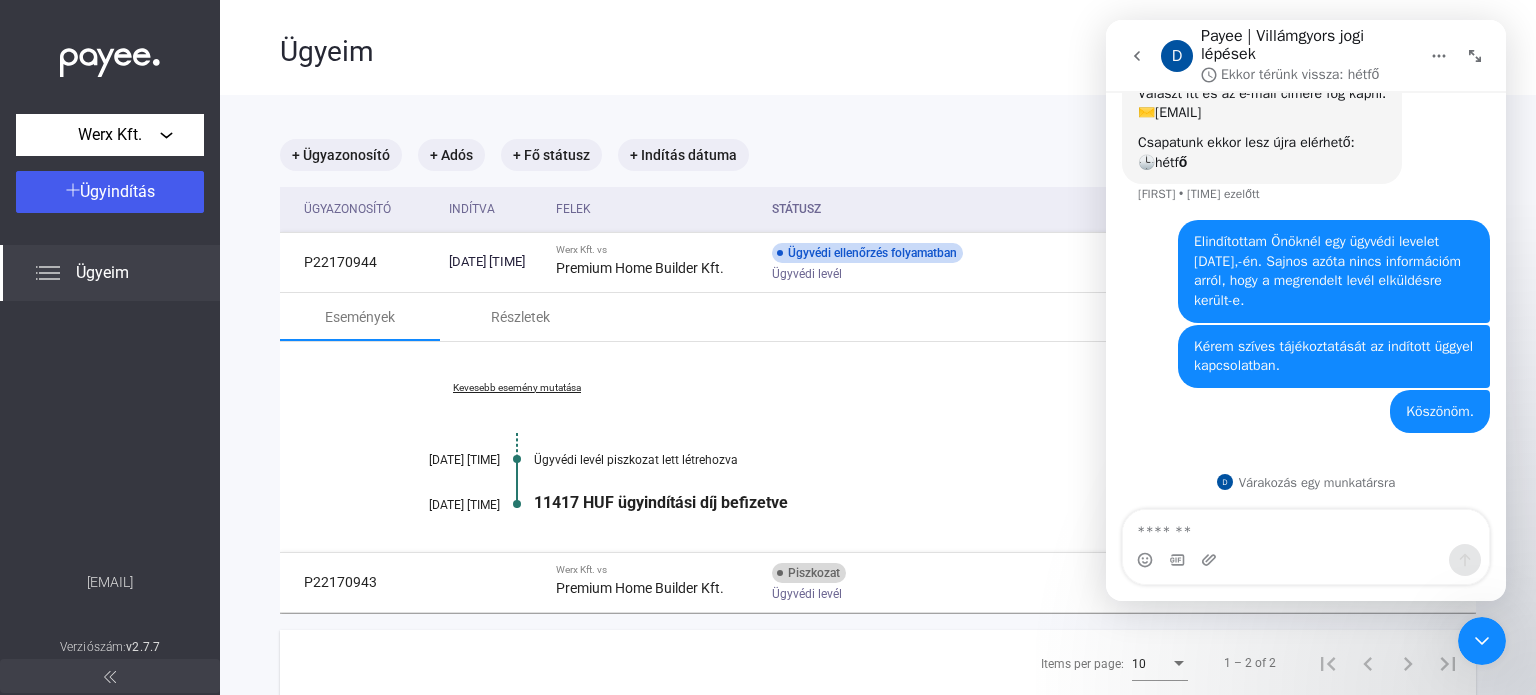 click 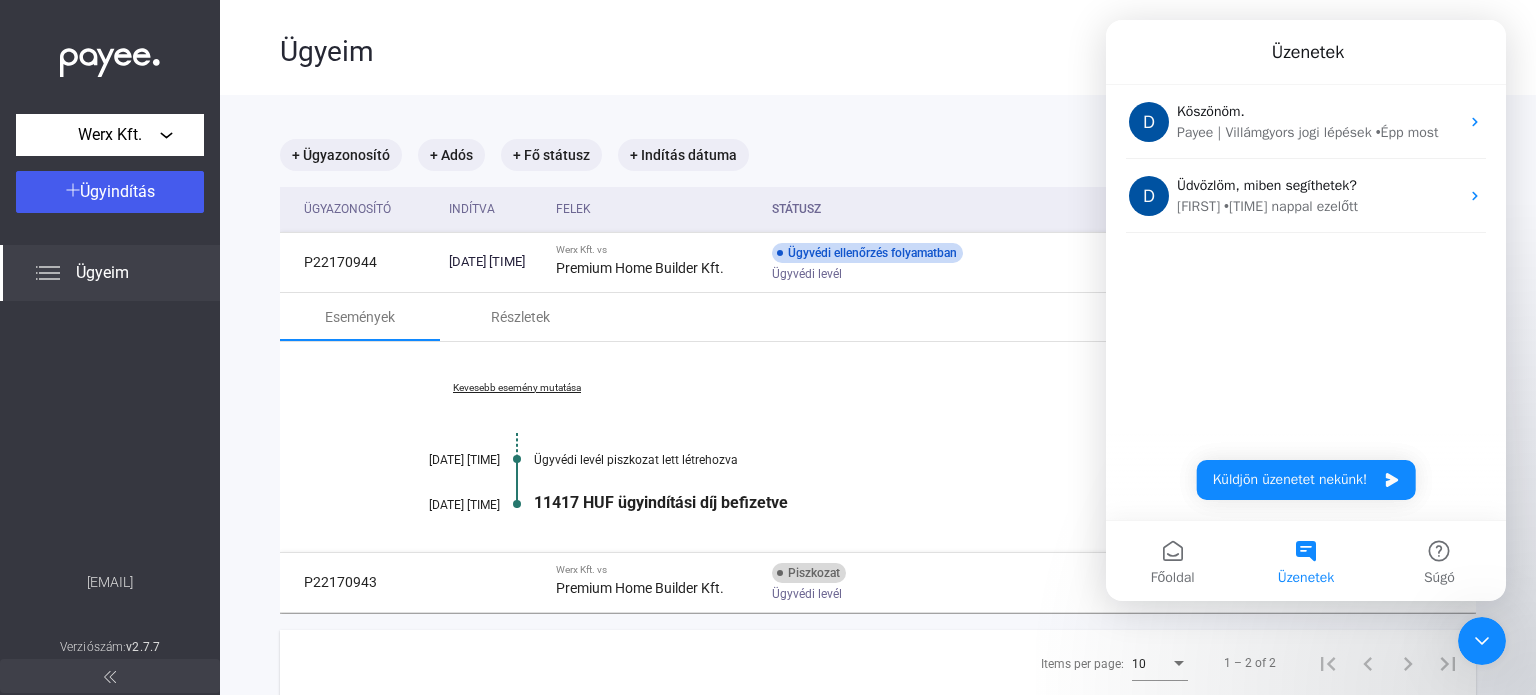 scroll, scrollTop: 0, scrollLeft: 0, axis: both 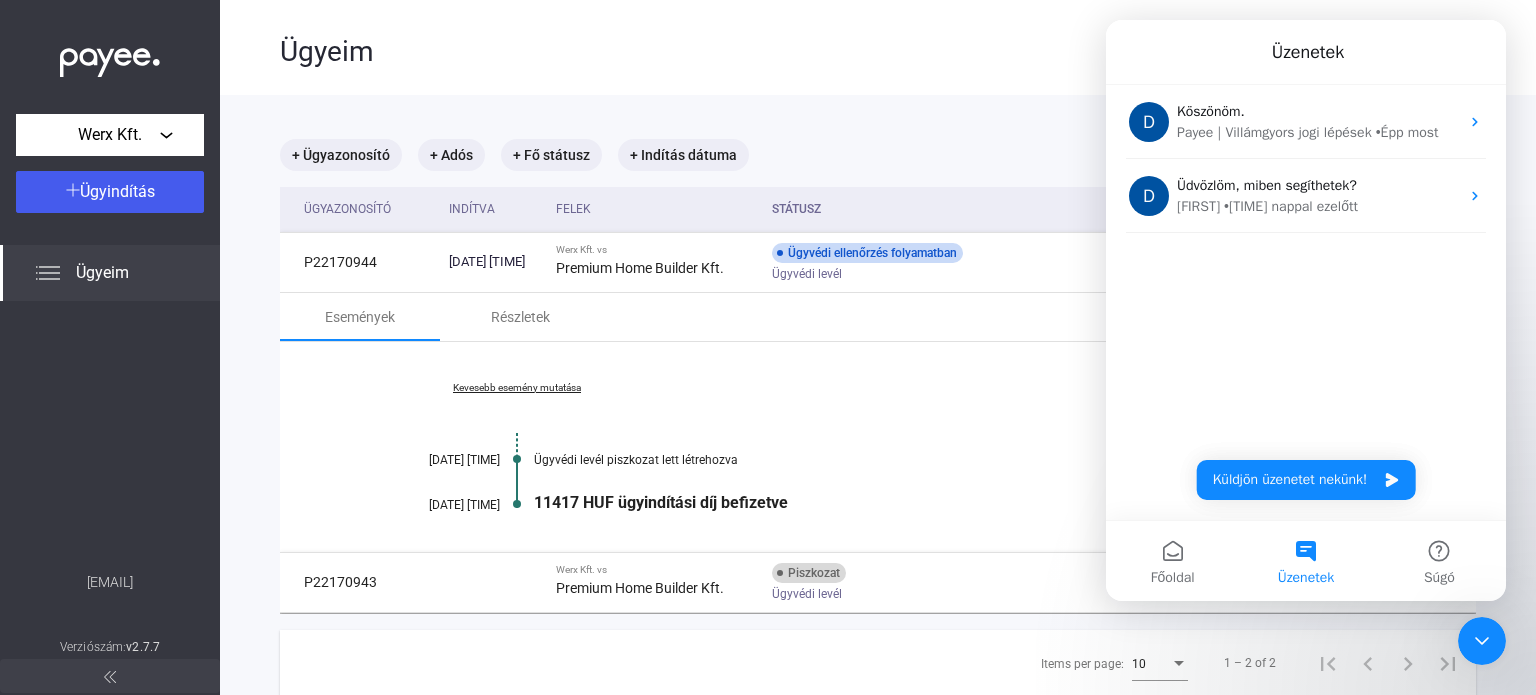 click on "Kevesebb esemény mutatása   [DATE]   Ügyvédi levél piszkozat lett létrehozva   [DATE]   11417 HUF ügyindítási díj befizetve" at bounding box center (878, 447) 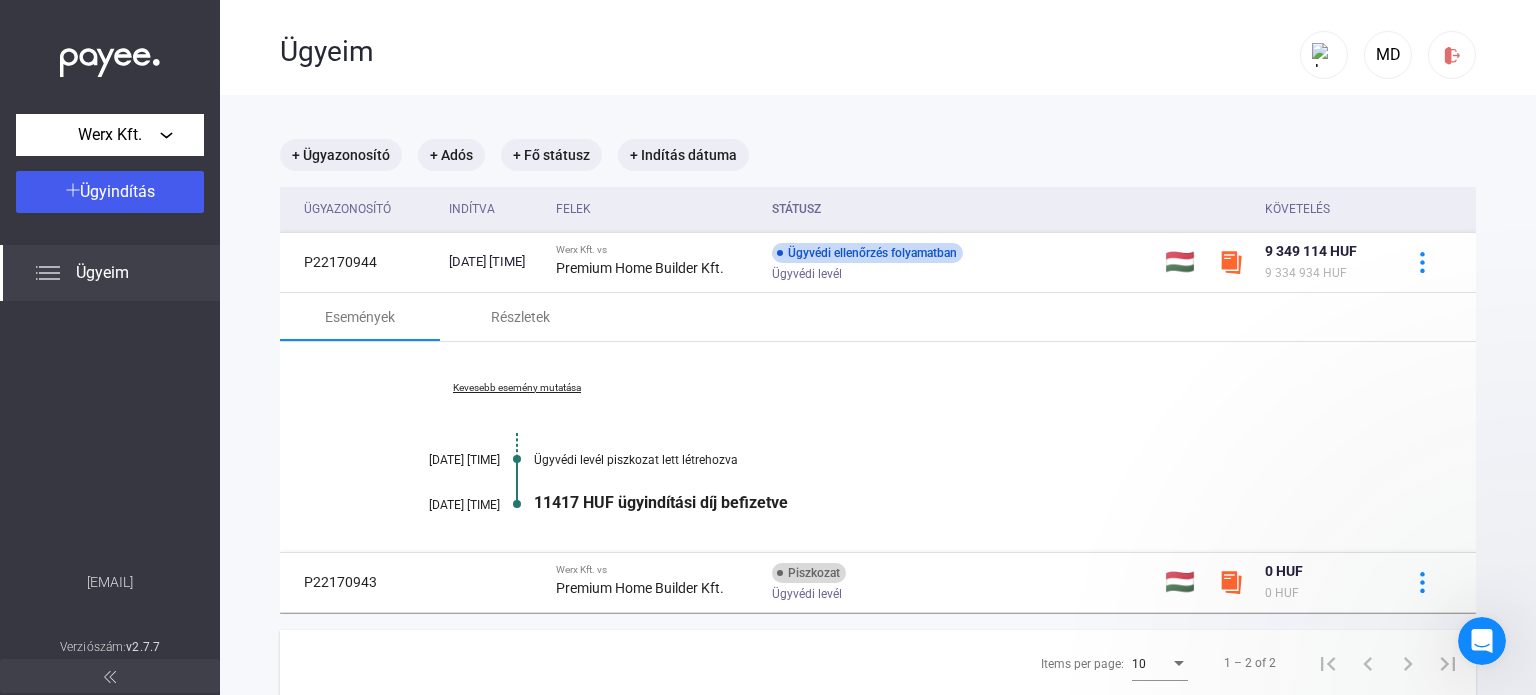 scroll, scrollTop: 0, scrollLeft: 0, axis: both 